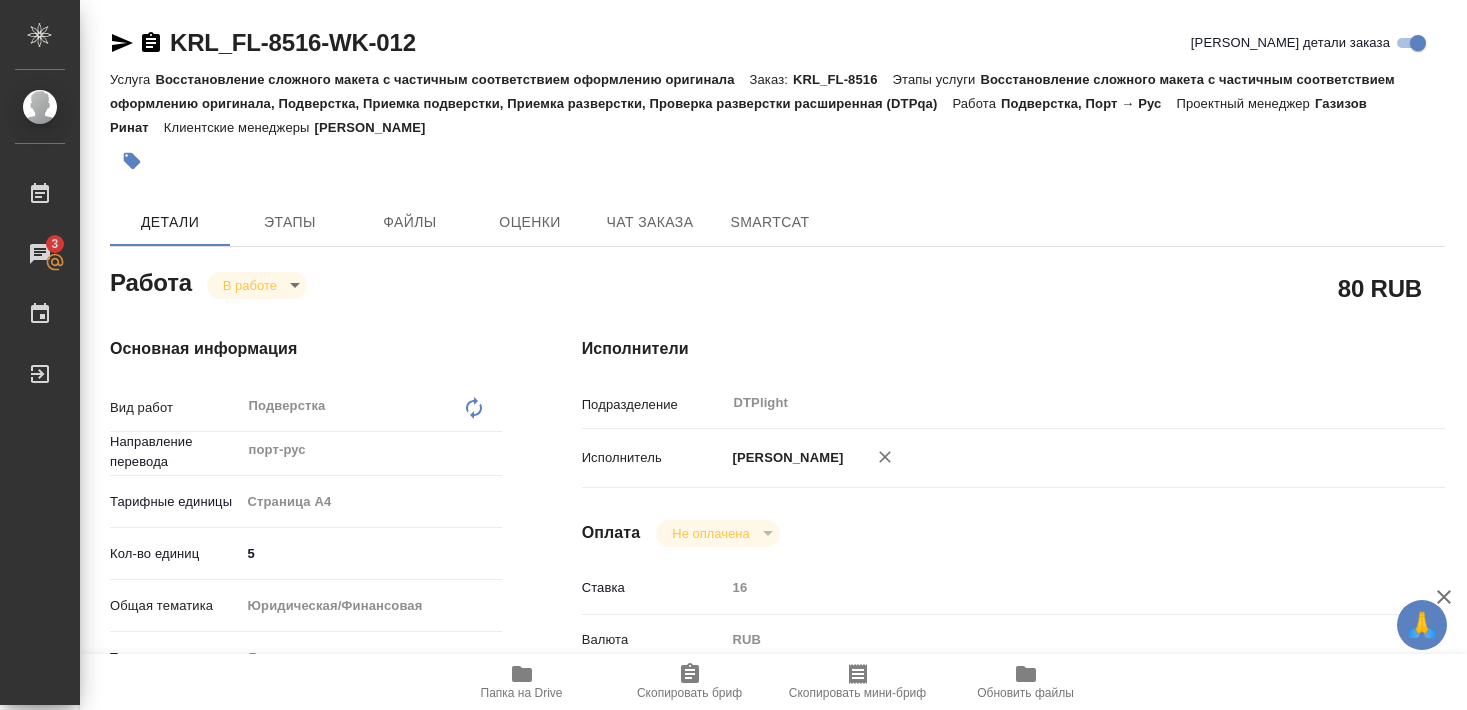 scroll, scrollTop: 0, scrollLeft: 0, axis: both 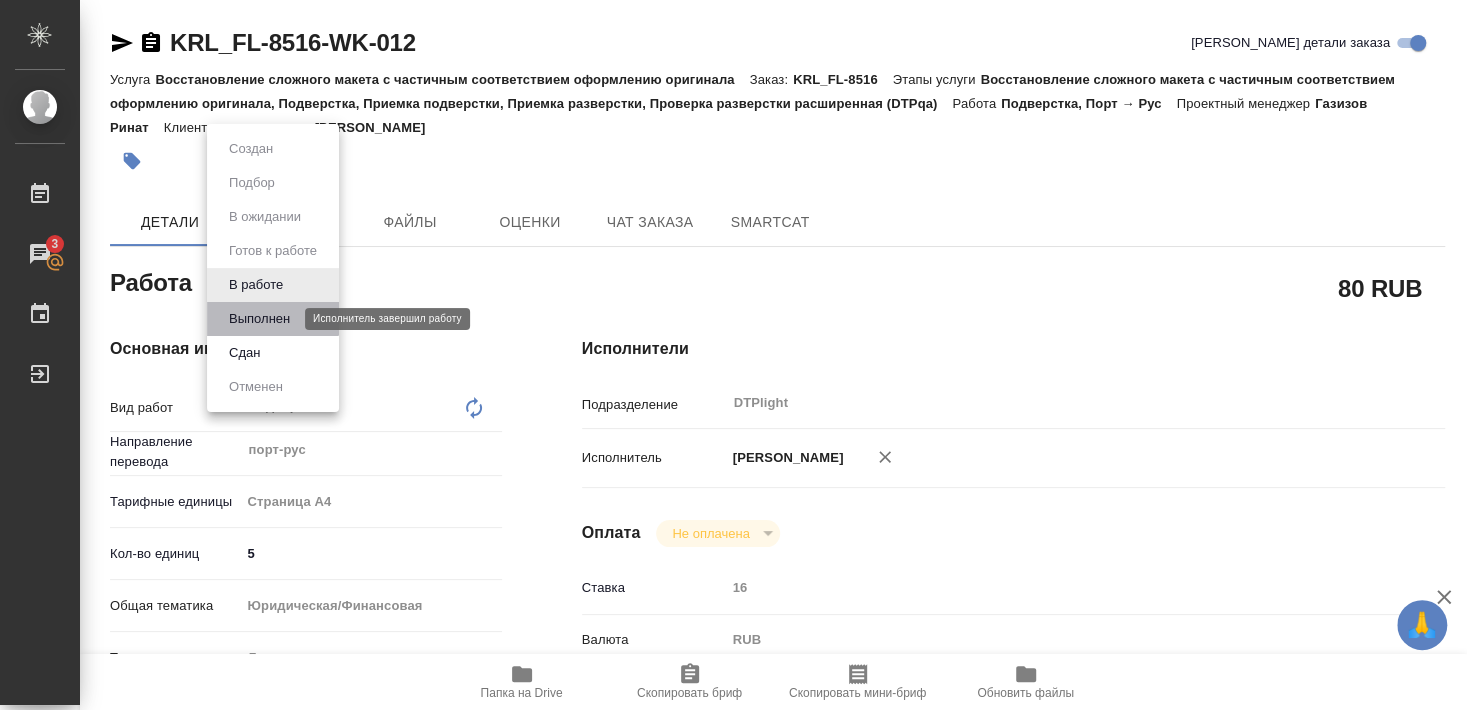 click on "Выполнен" at bounding box center [259, 319] 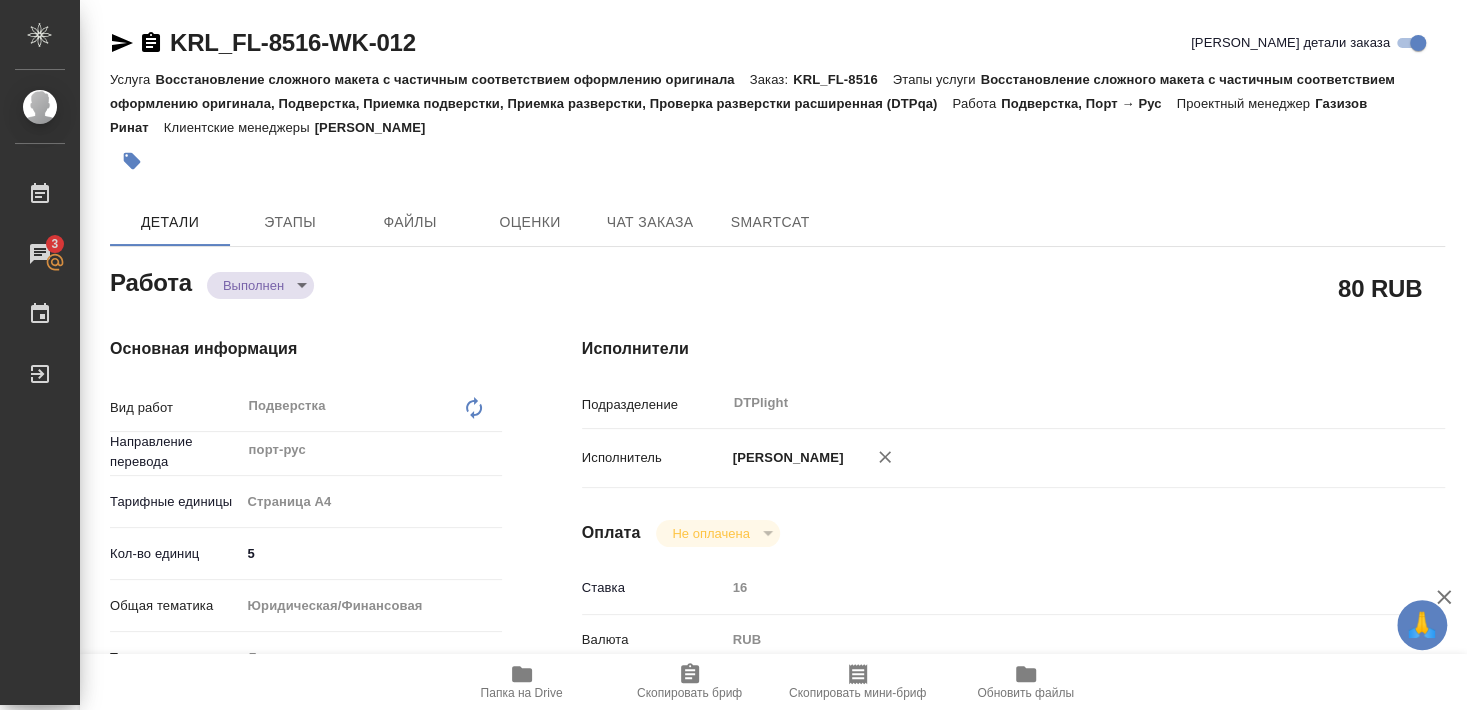 type on "x" 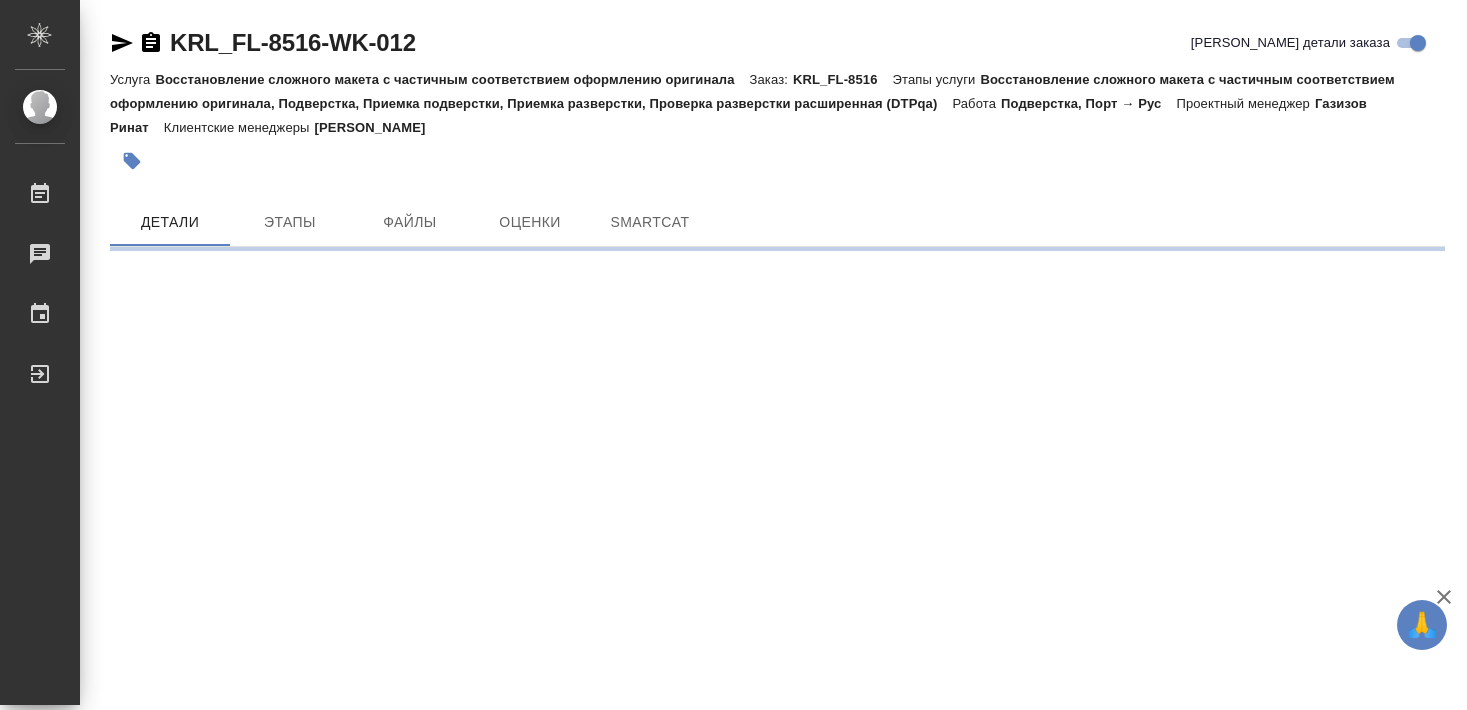 scroll, scrollTop: 0, scrollLeft: 0, axis: both 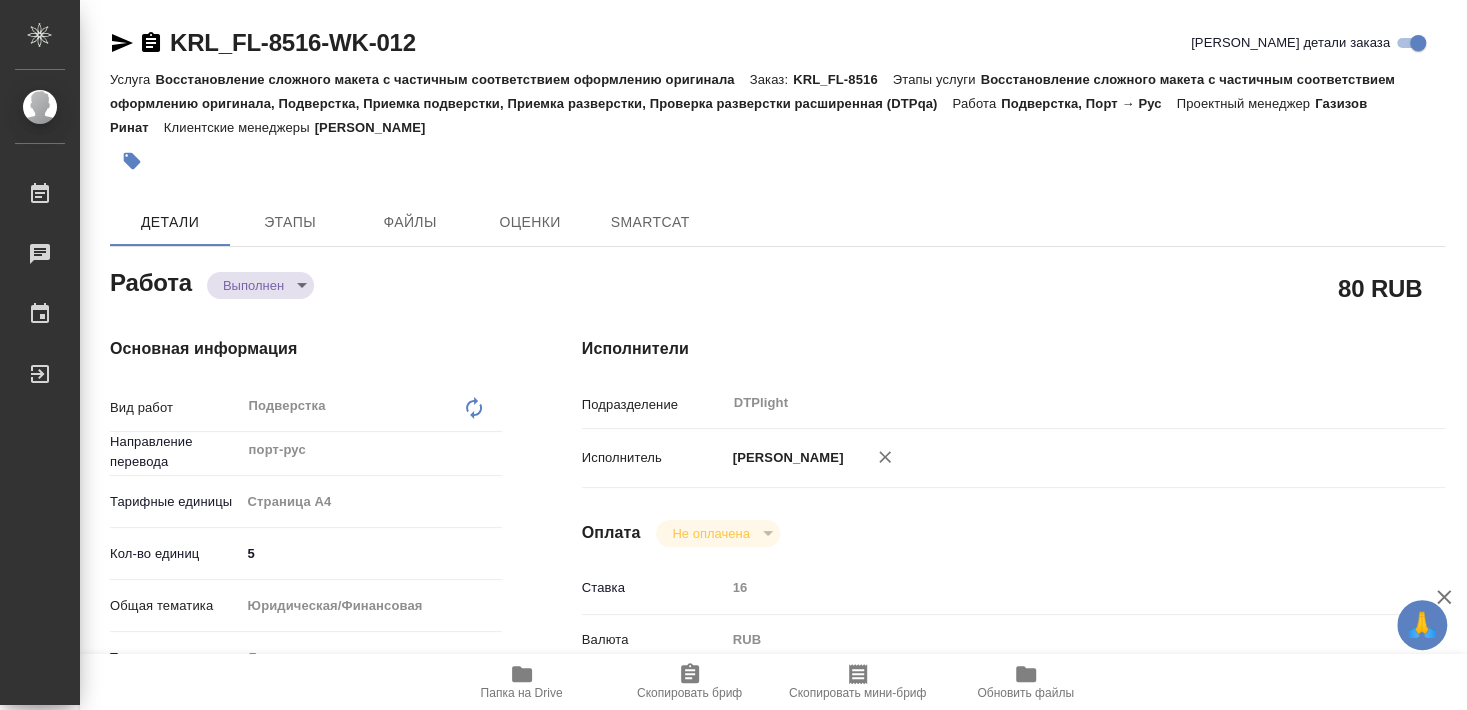type on "x" 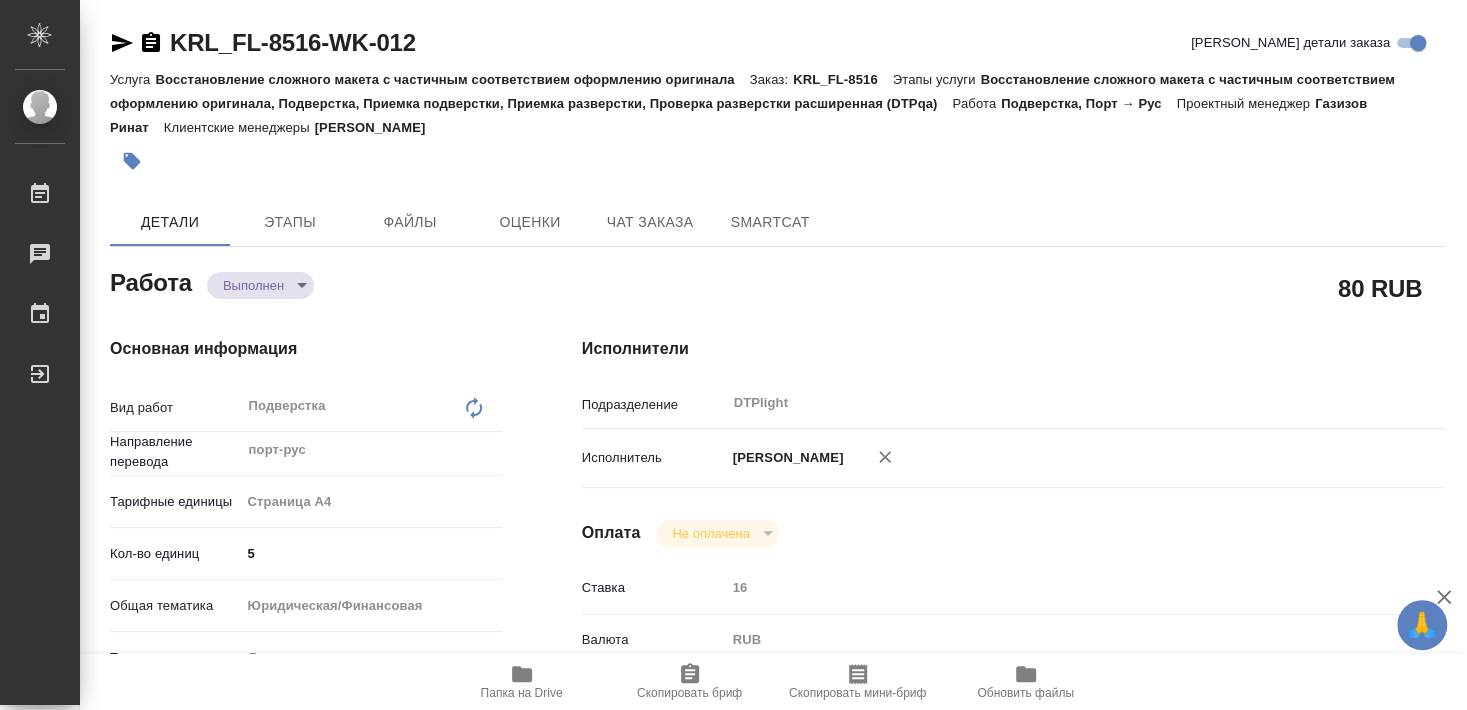 type on "x" 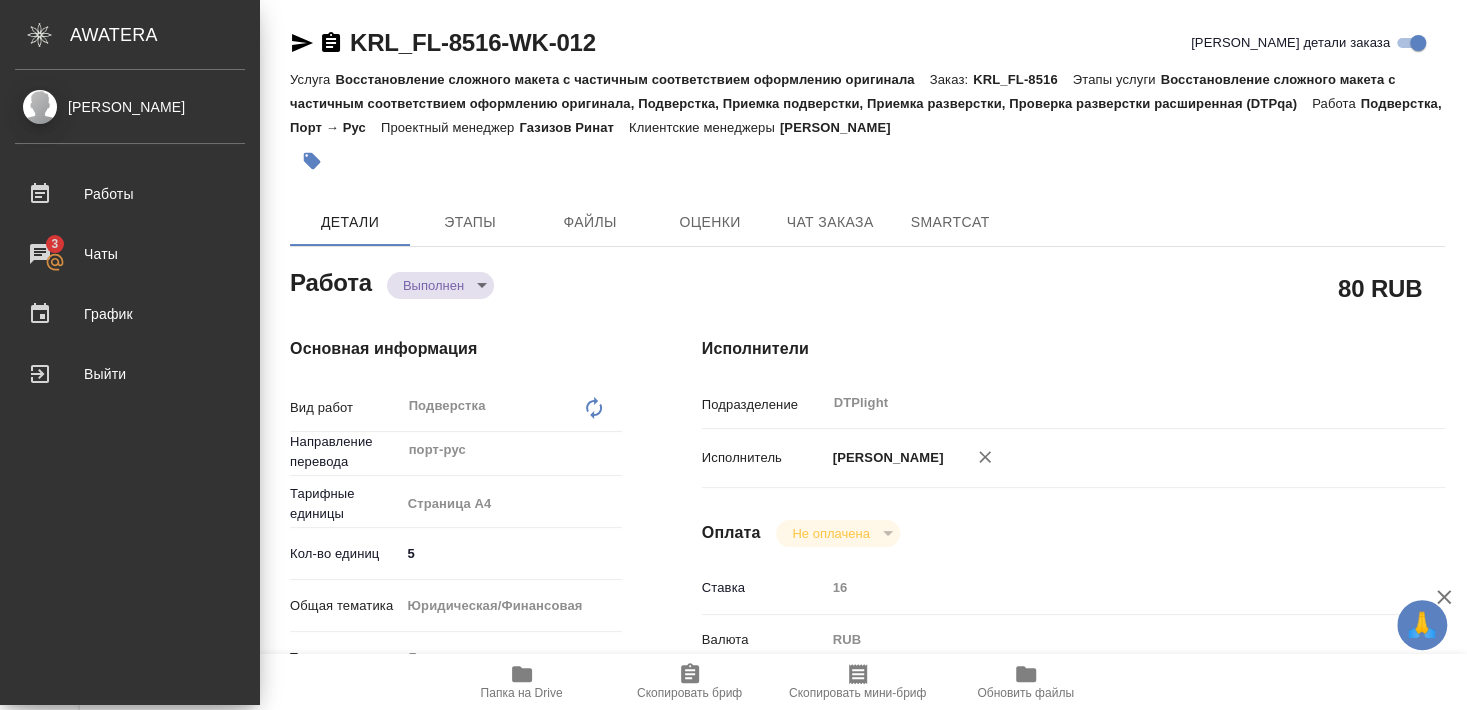 type on "x" 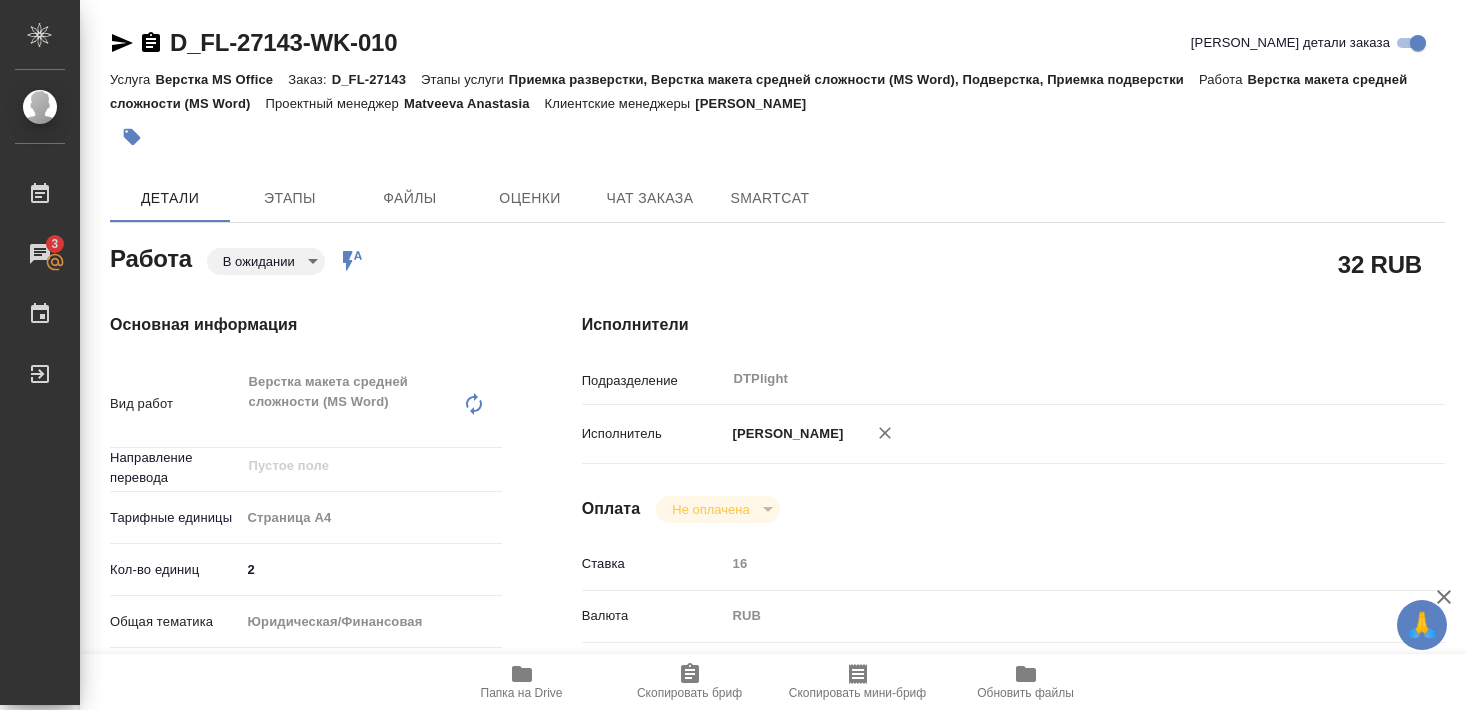 scroll, scrollTop: 0, scrollLeft: 0, axis: both 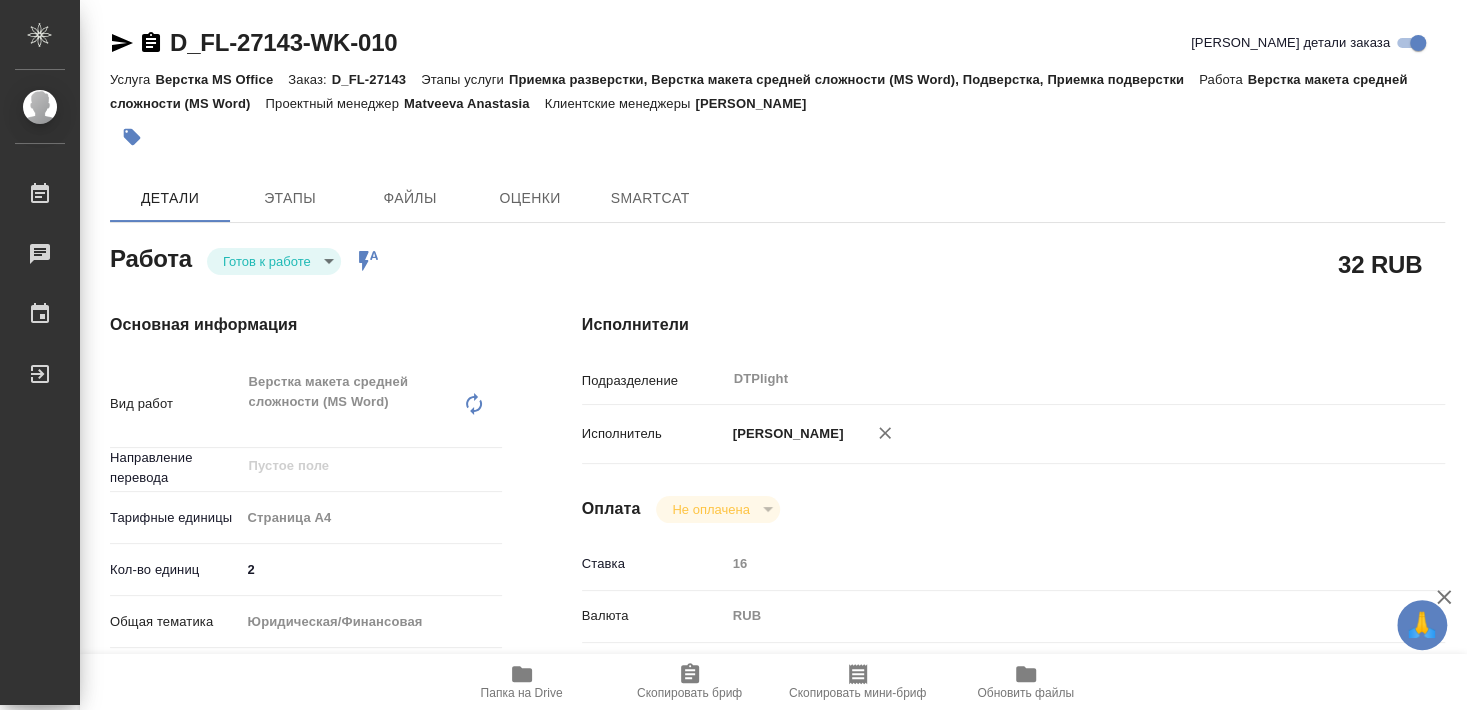 type on "x" 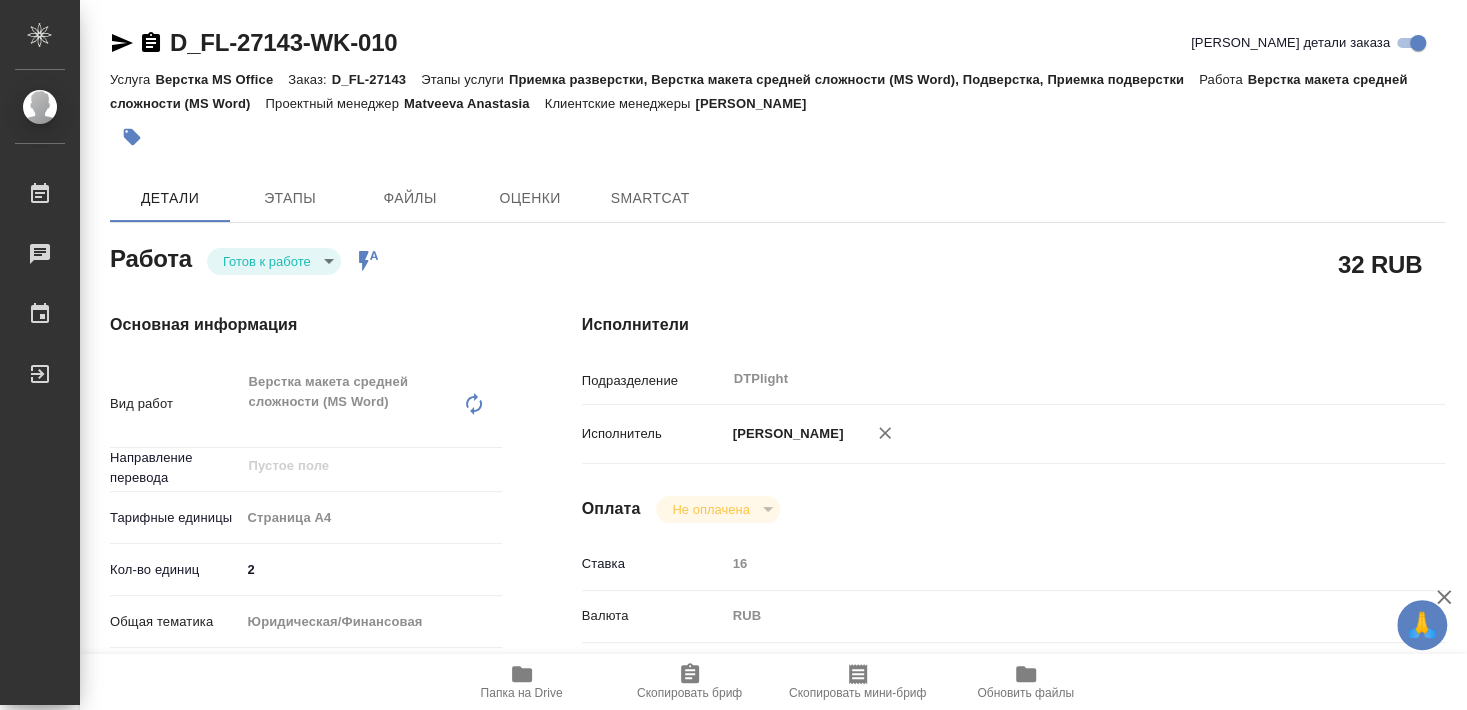 type on "x" 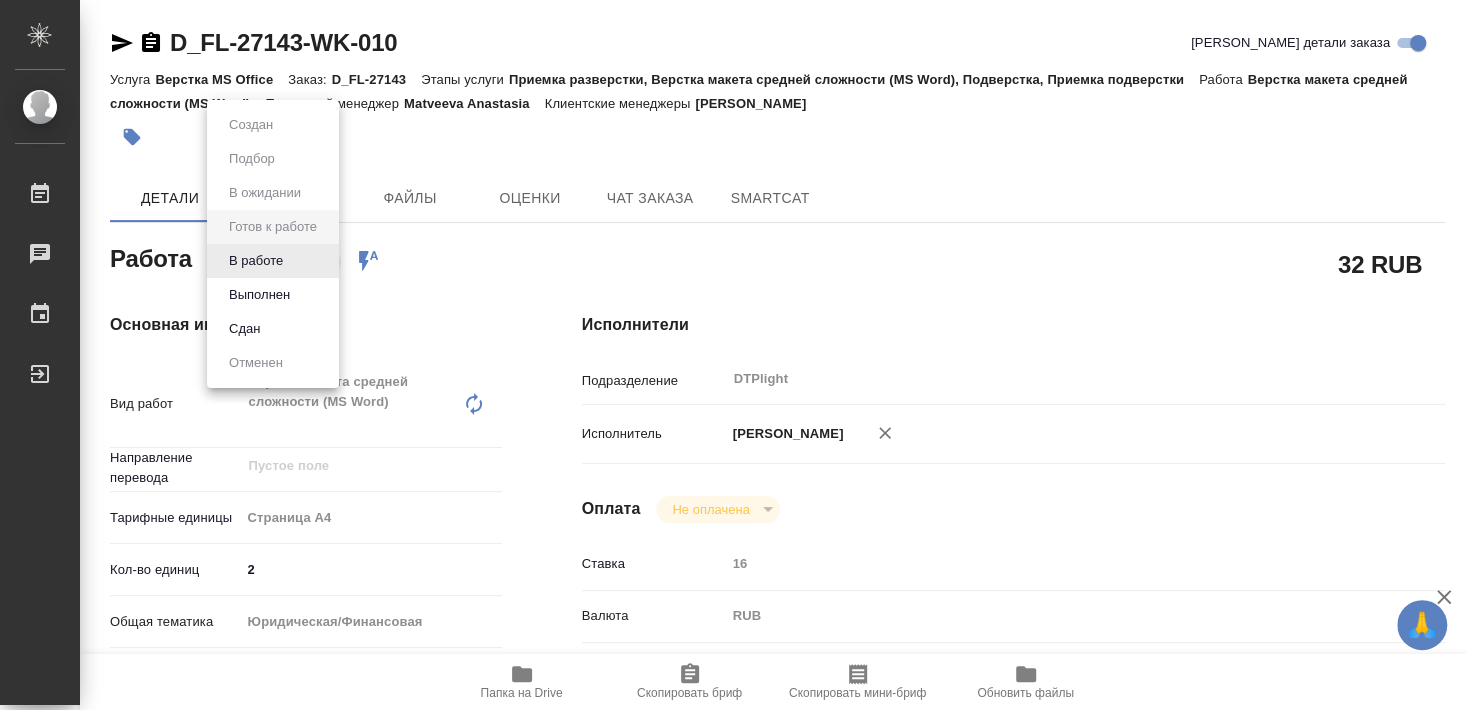 type on "x" 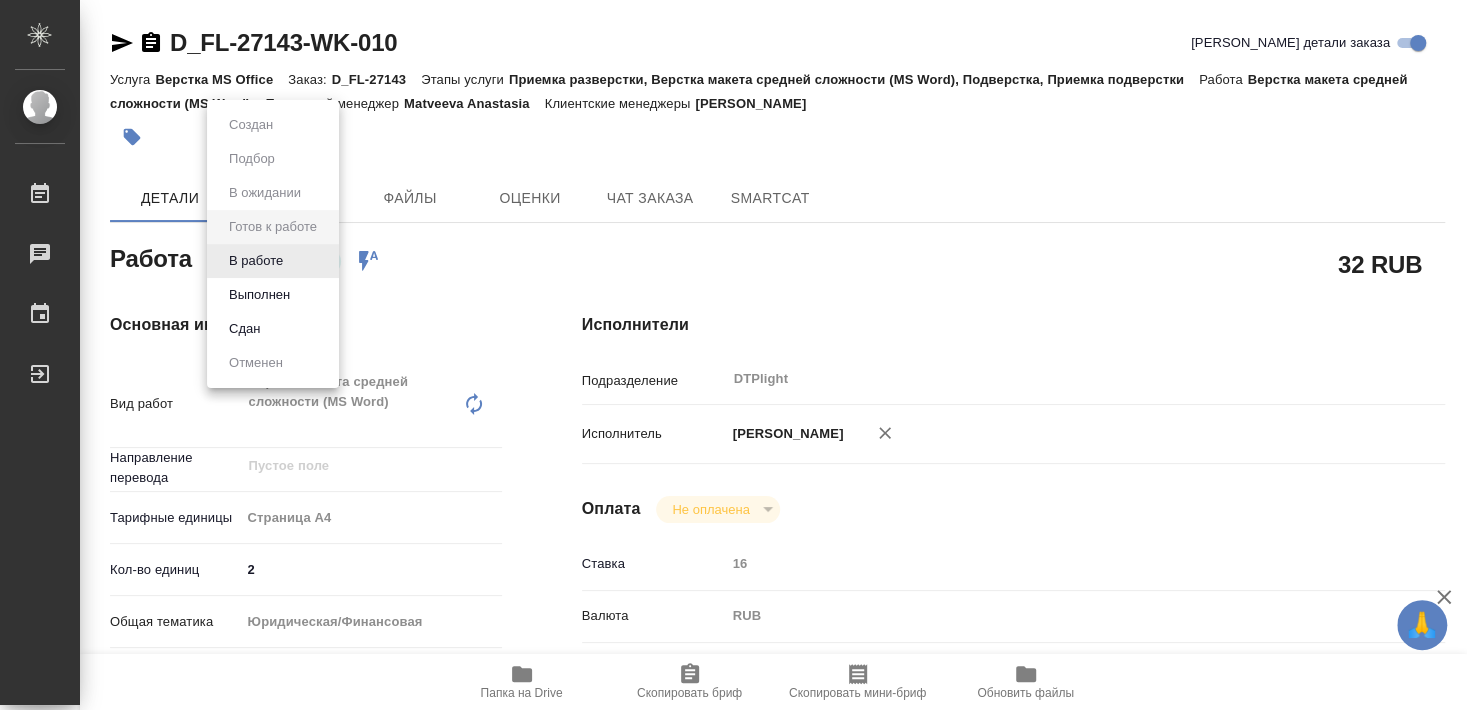 type on "x" 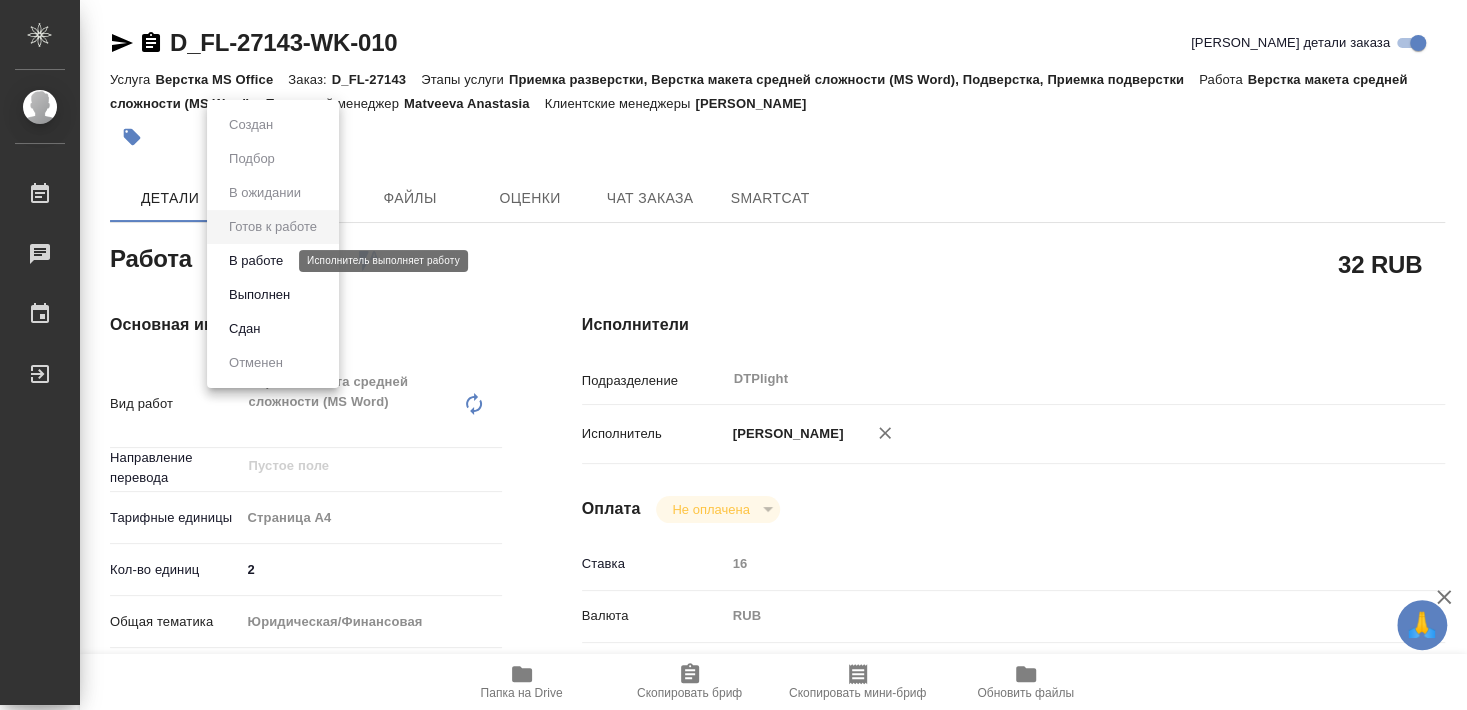 click on "В работе" at bounding box center (256, 261) 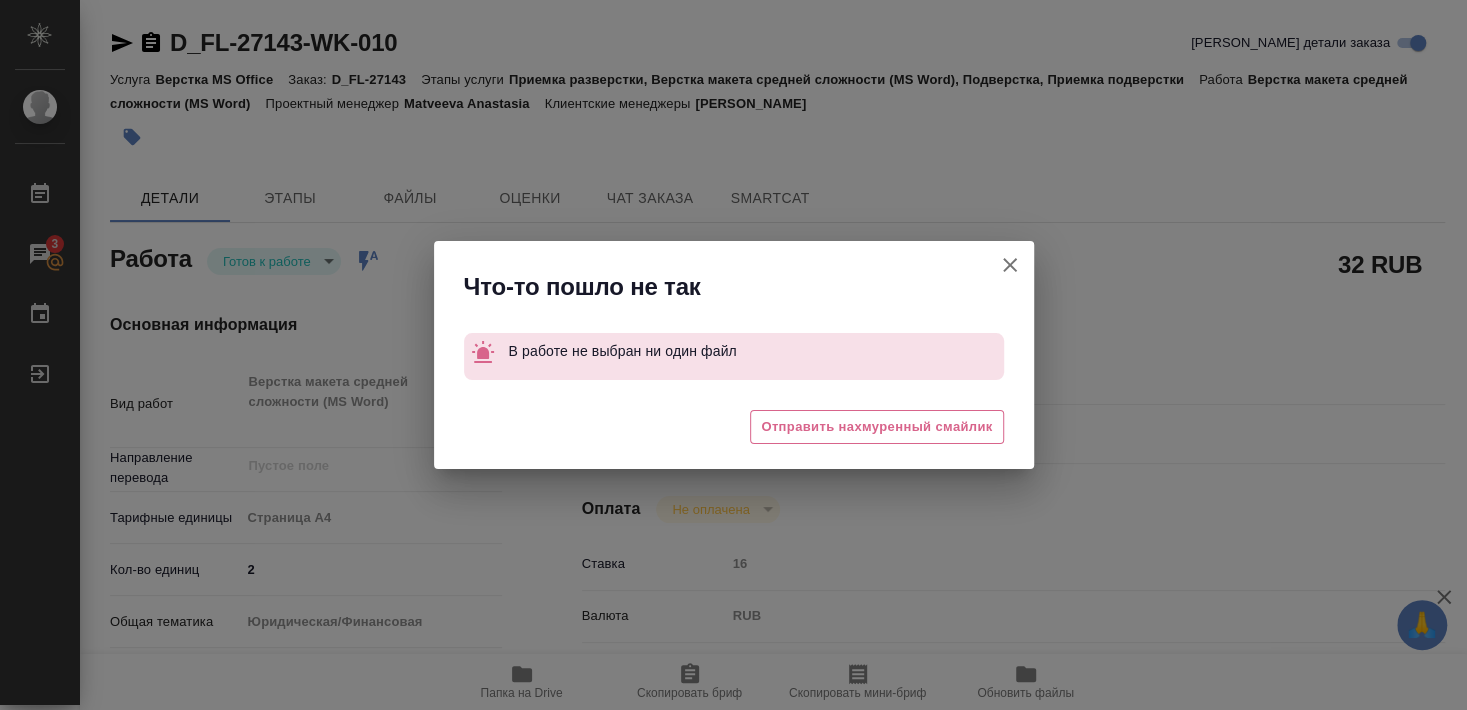 type on "x" 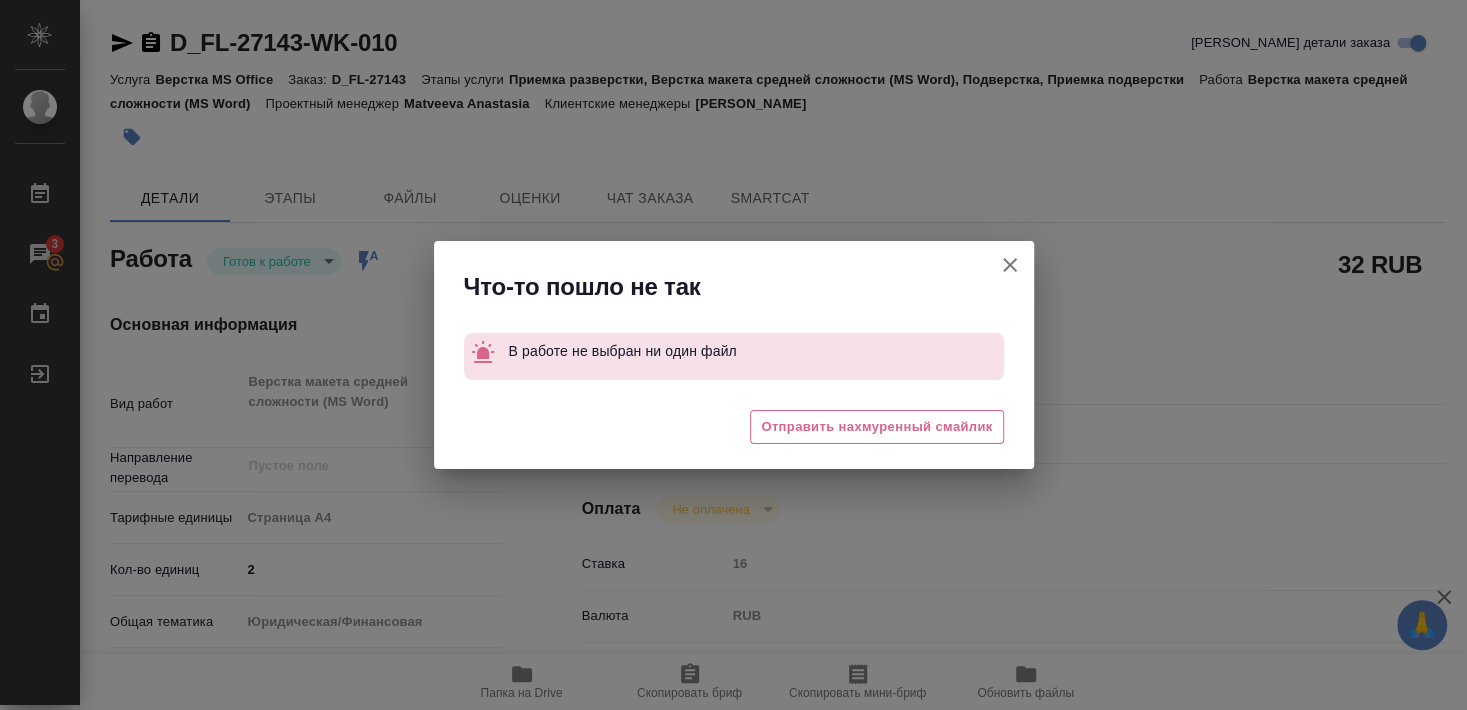 type on "x" 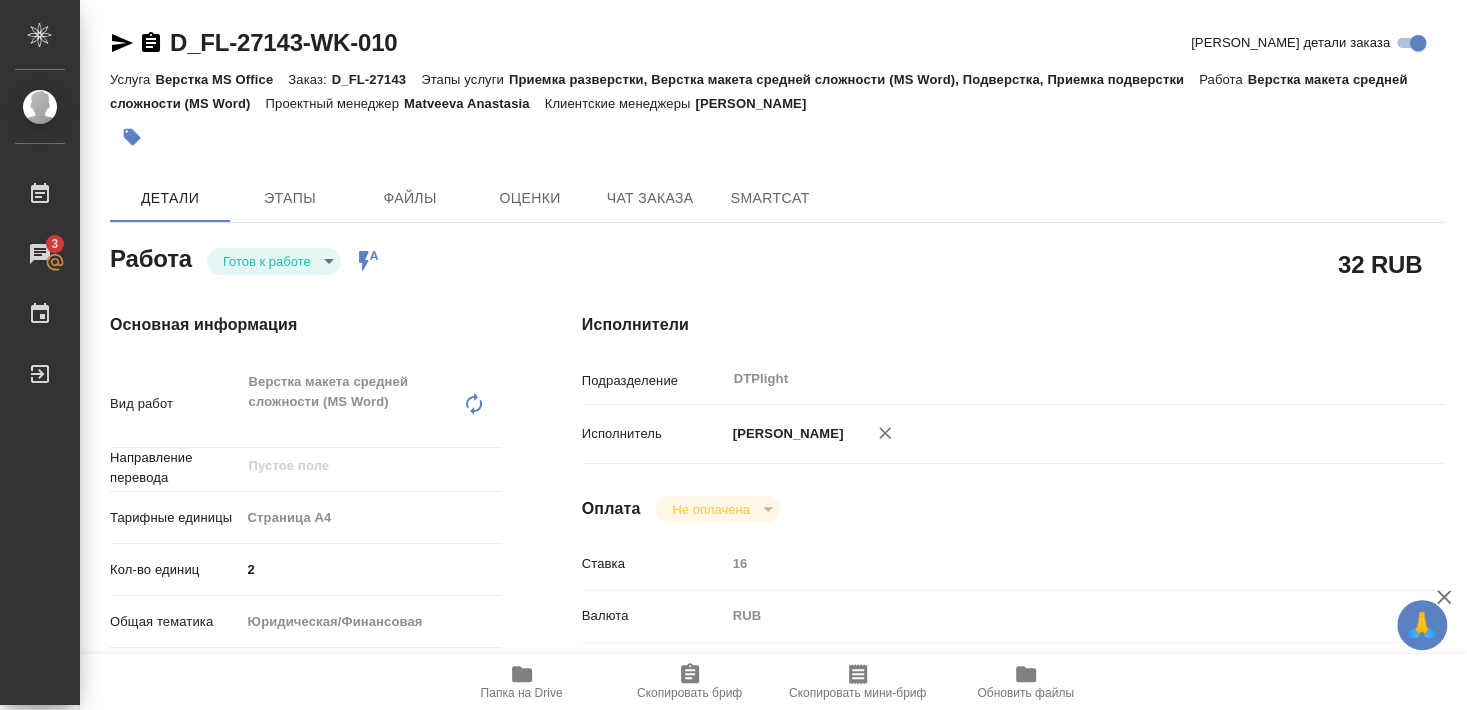 type on "x" 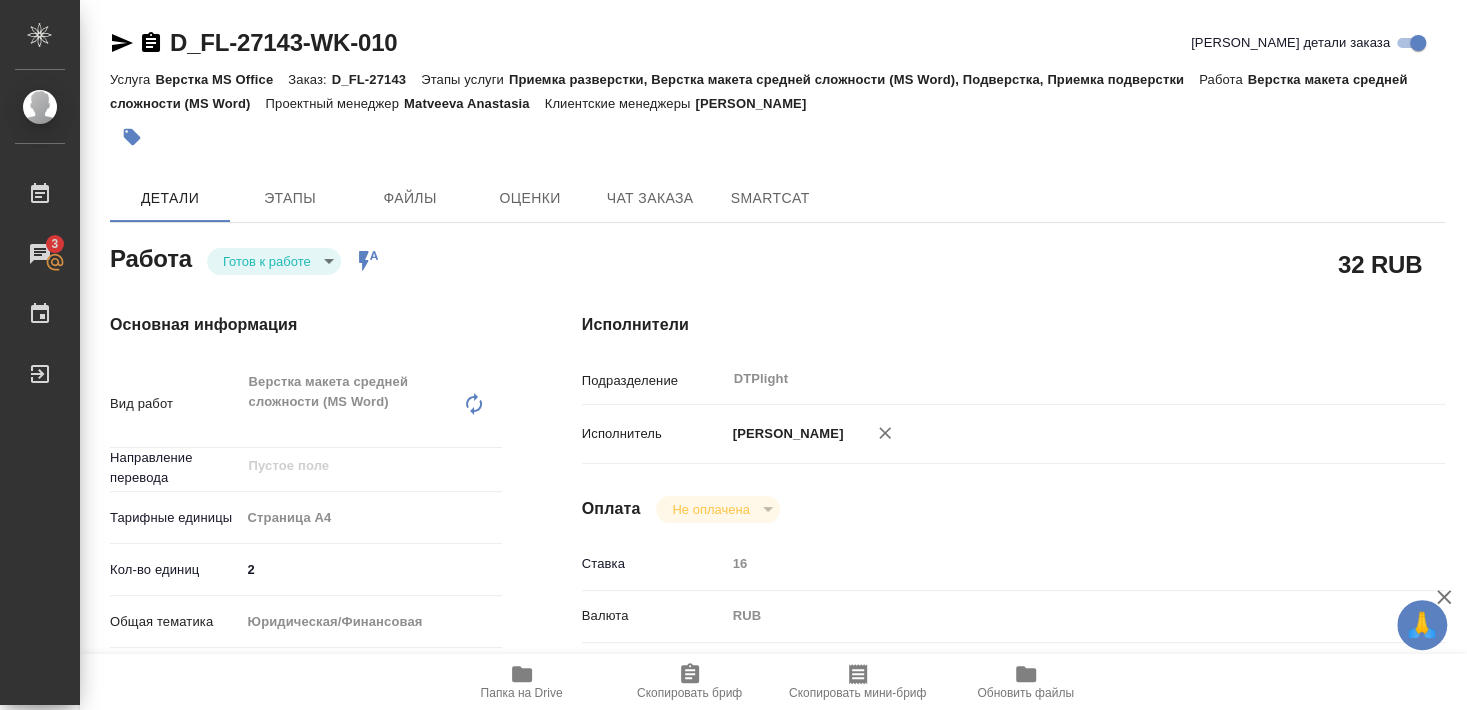 type on "x" 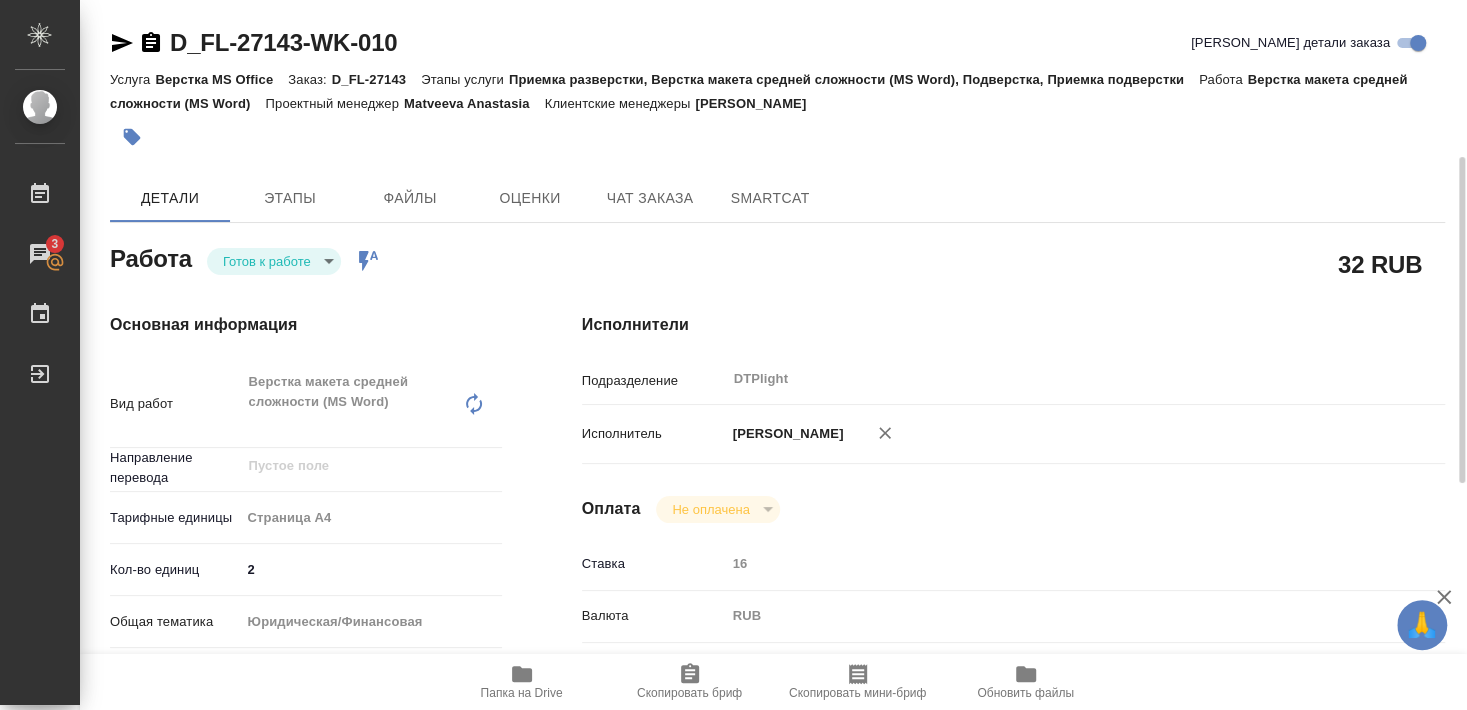 scroll, scrollTop: 216, scrollLeft: 0, axis: vertical 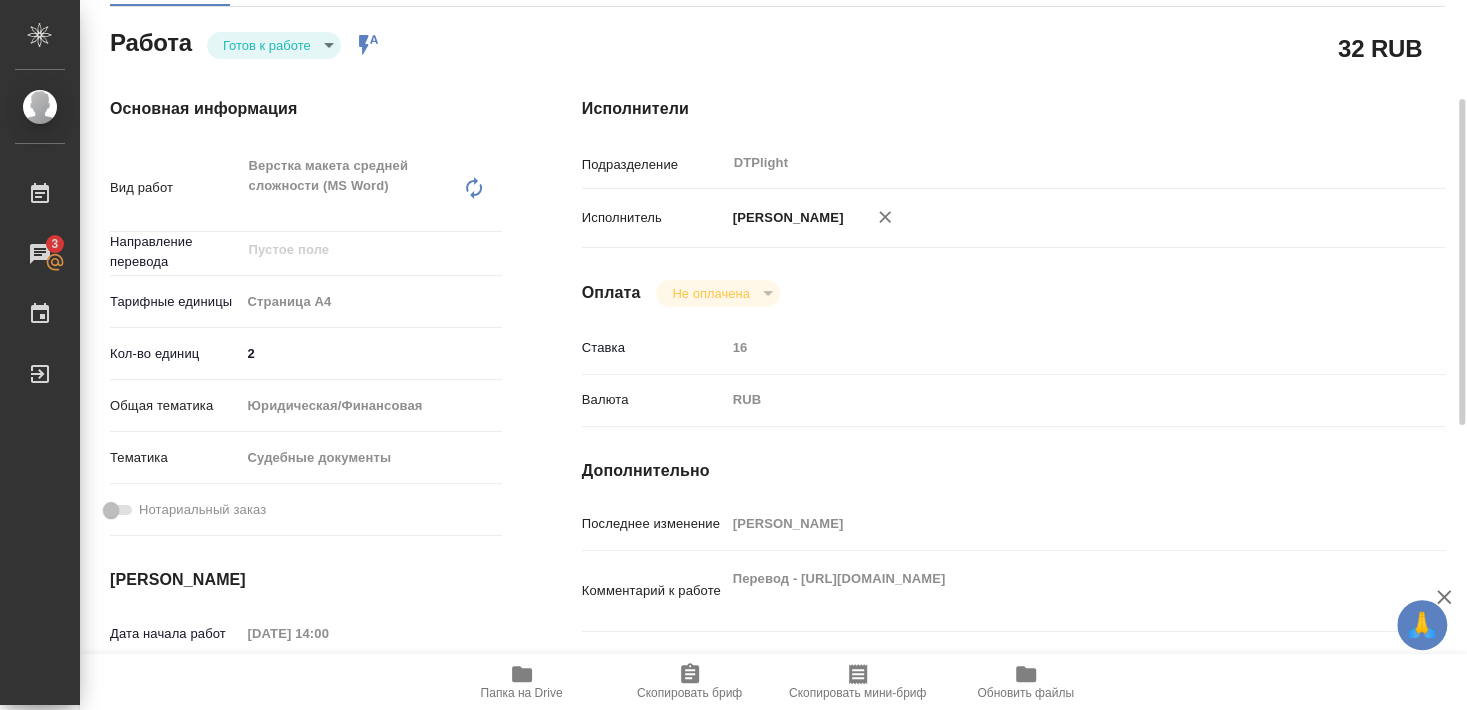 click 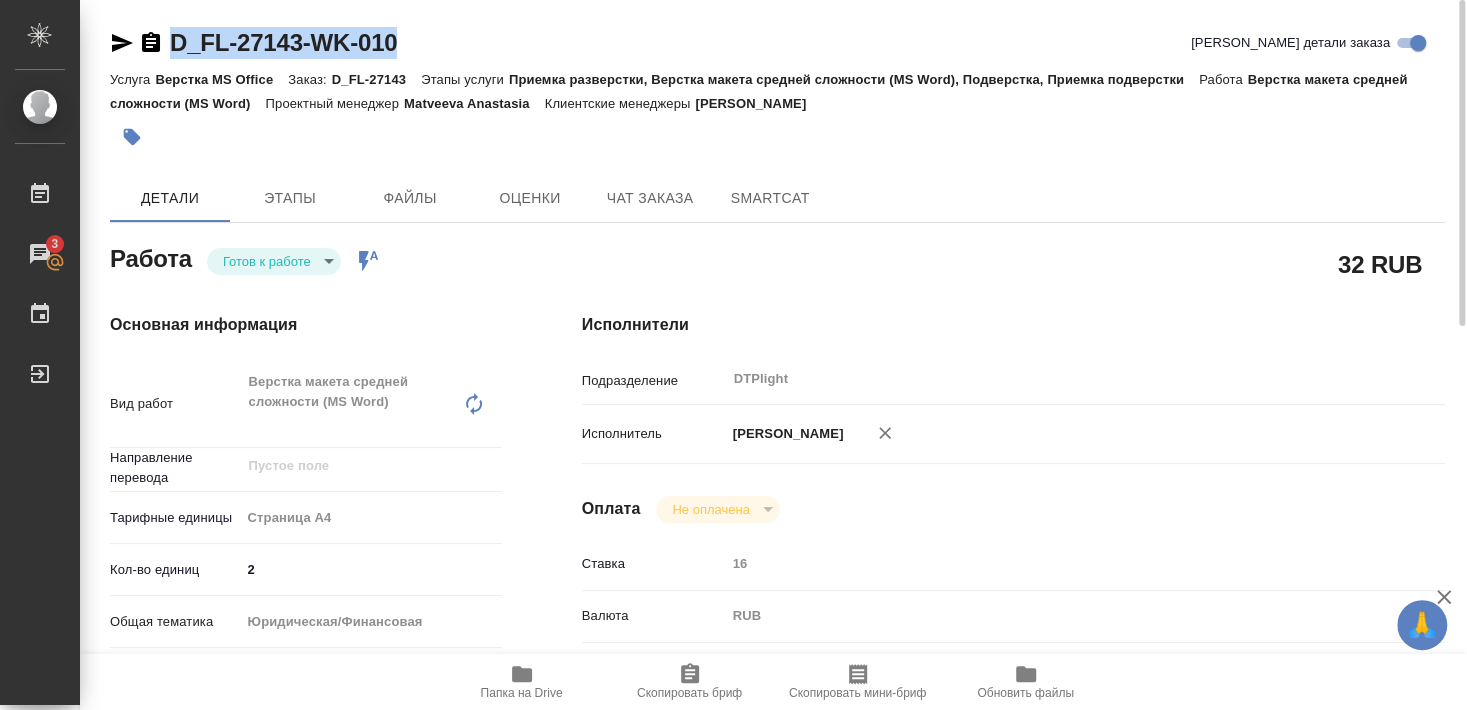 drag, startPoint x: 165, startPoint y: 61, endPoint x: 428, endPoint y: 57, distance: 263.03043 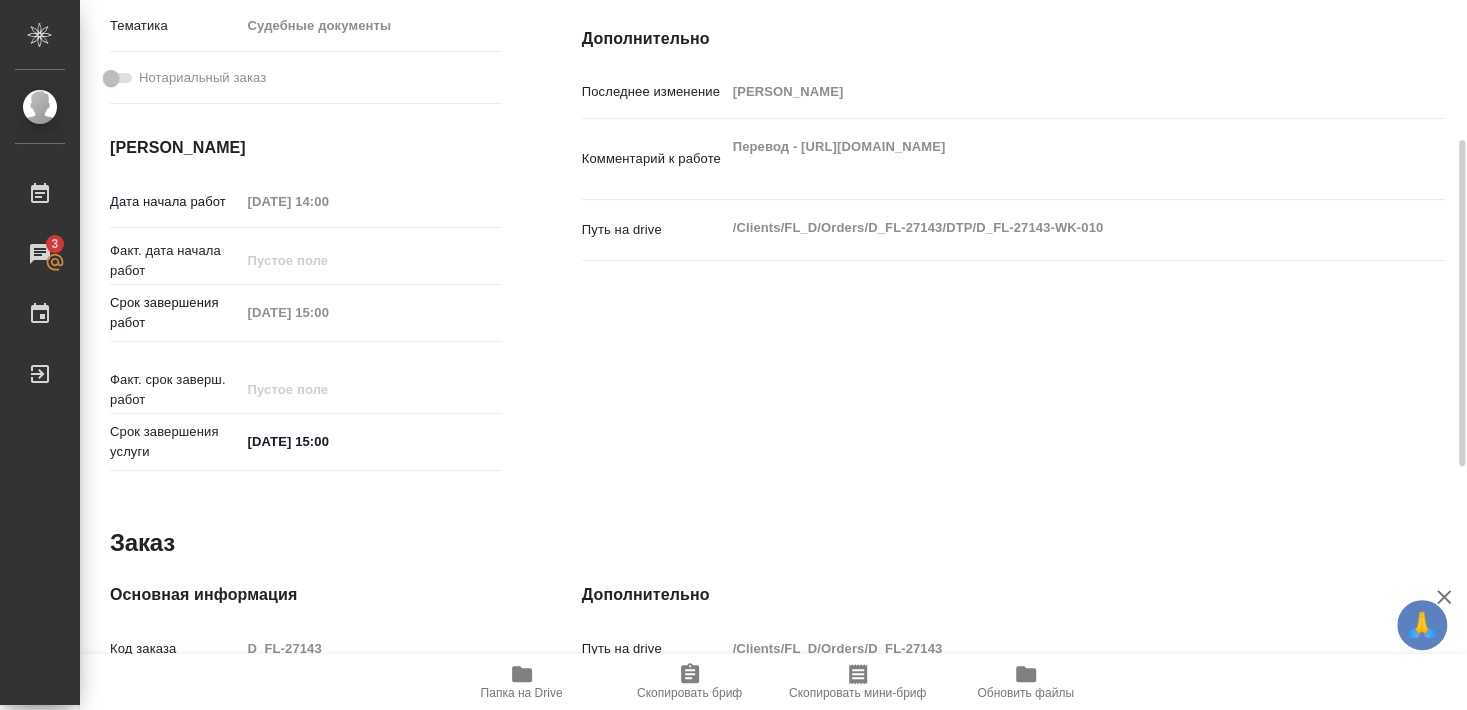 scroll, scrollTop: 836, scrollLeft: 0, axis: vertical 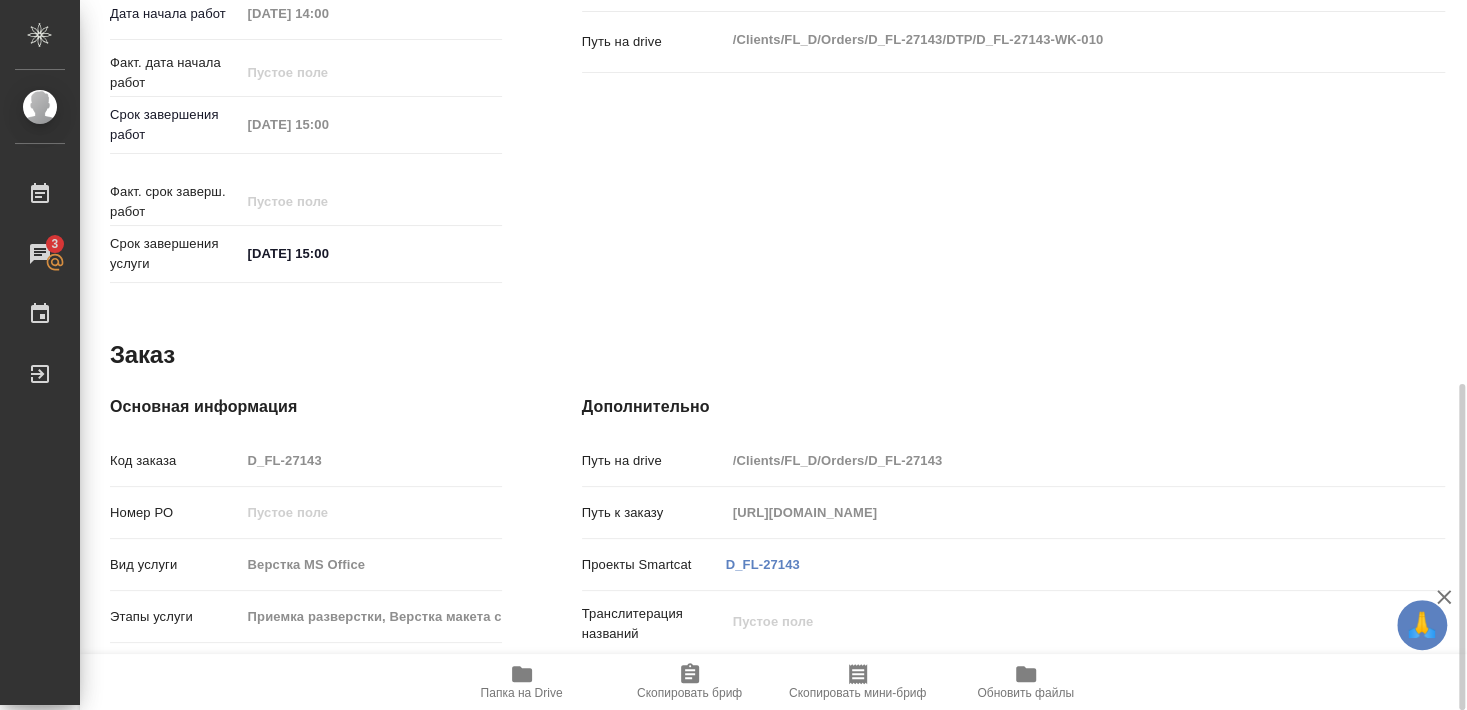 click on "Папка на Drive" at bounding box center [522, 681] 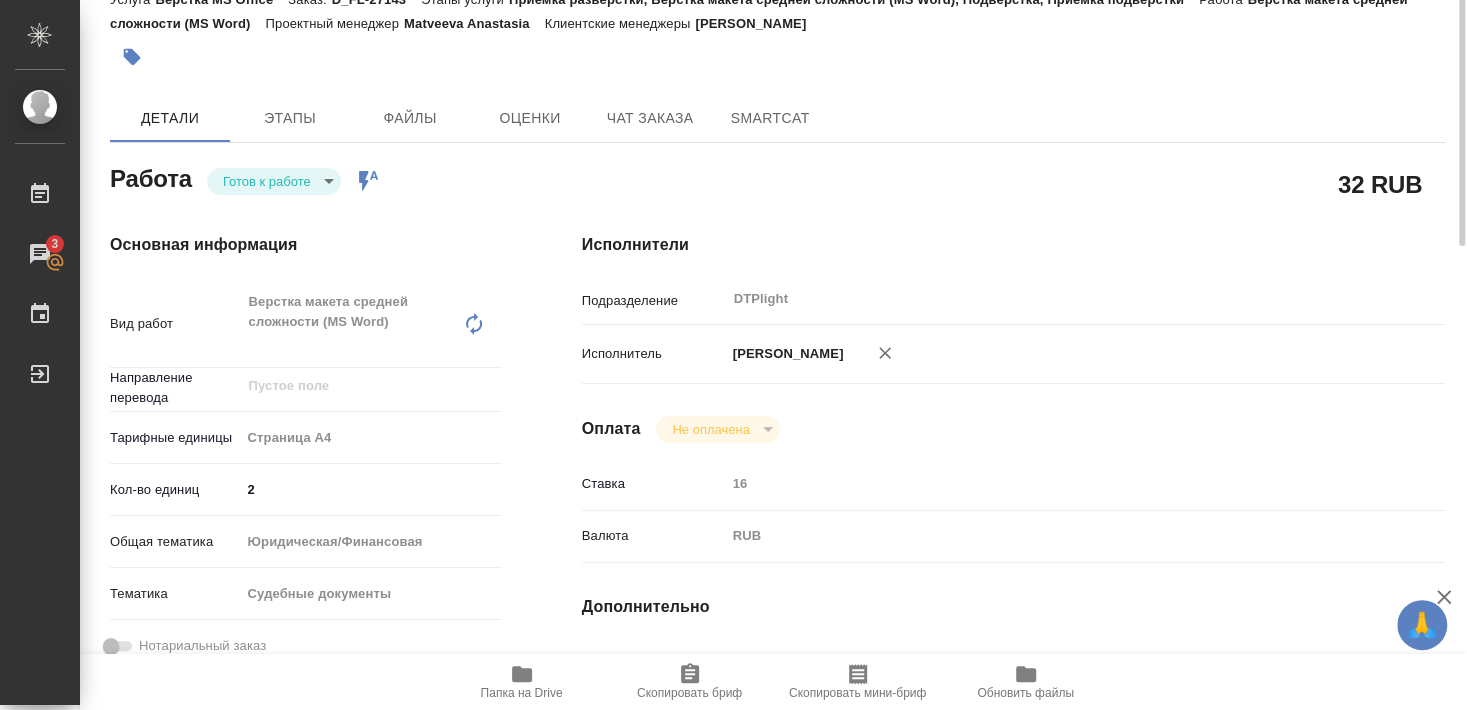 scroll, scrollTop: 0, scrollLeft: 0, axis: both 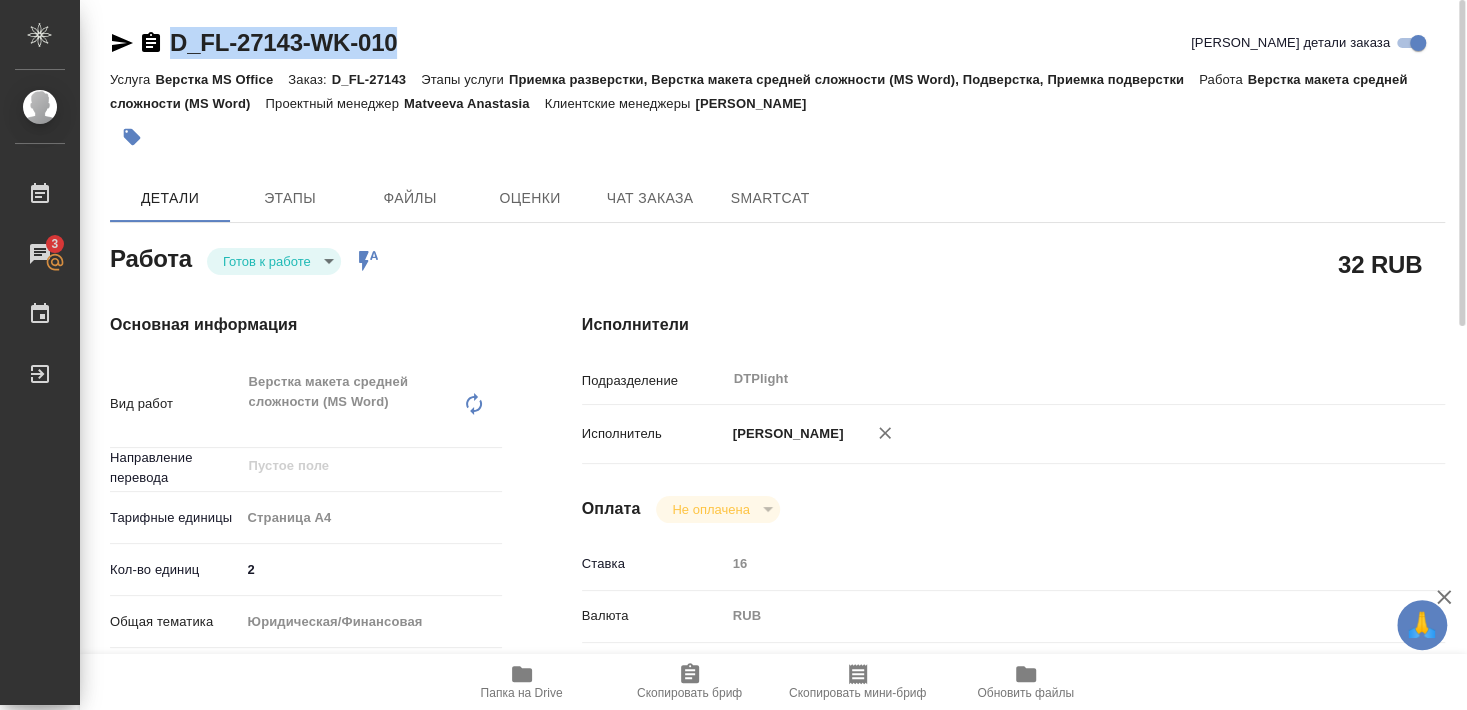 click 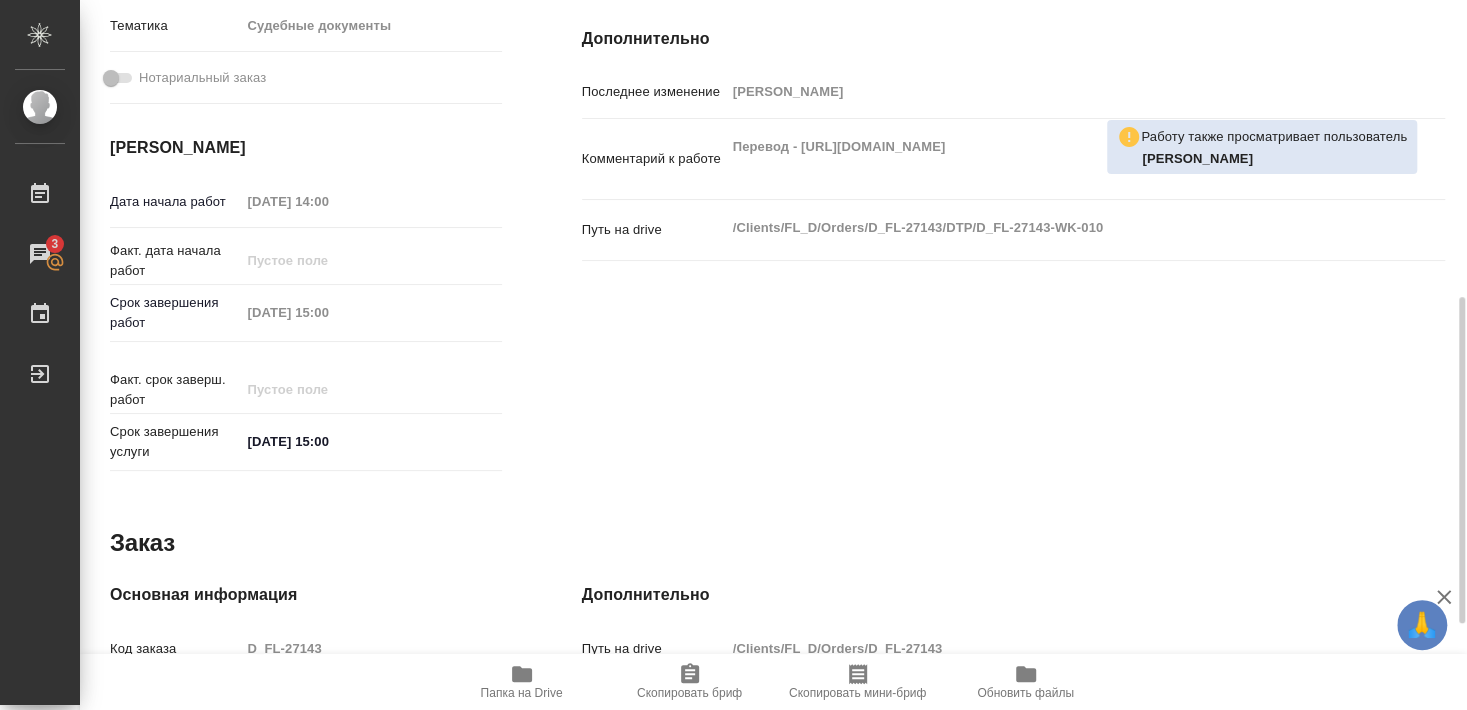 scroll, scrollTop: 836, scrollLeft: 0, axis: vertical 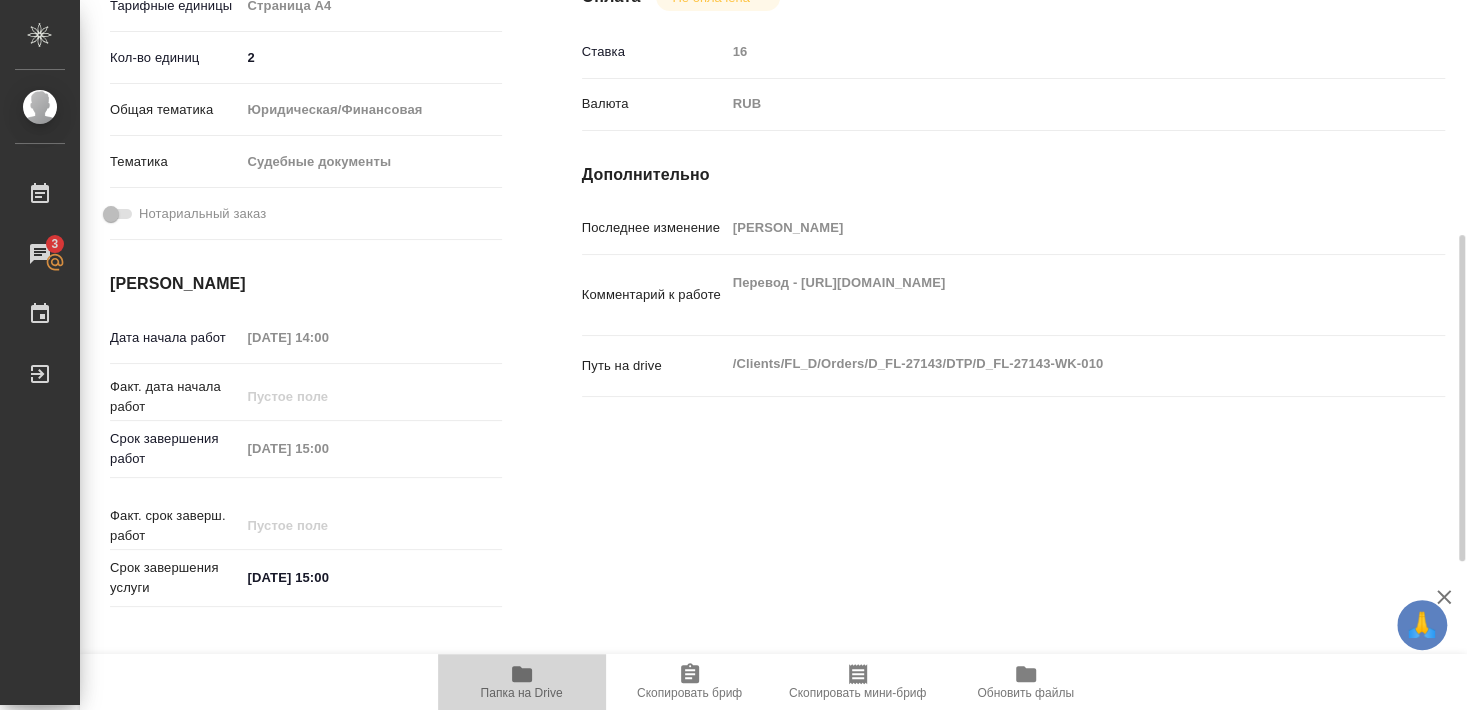 click on "Папка на Drive" at bounding box center [522, 693] 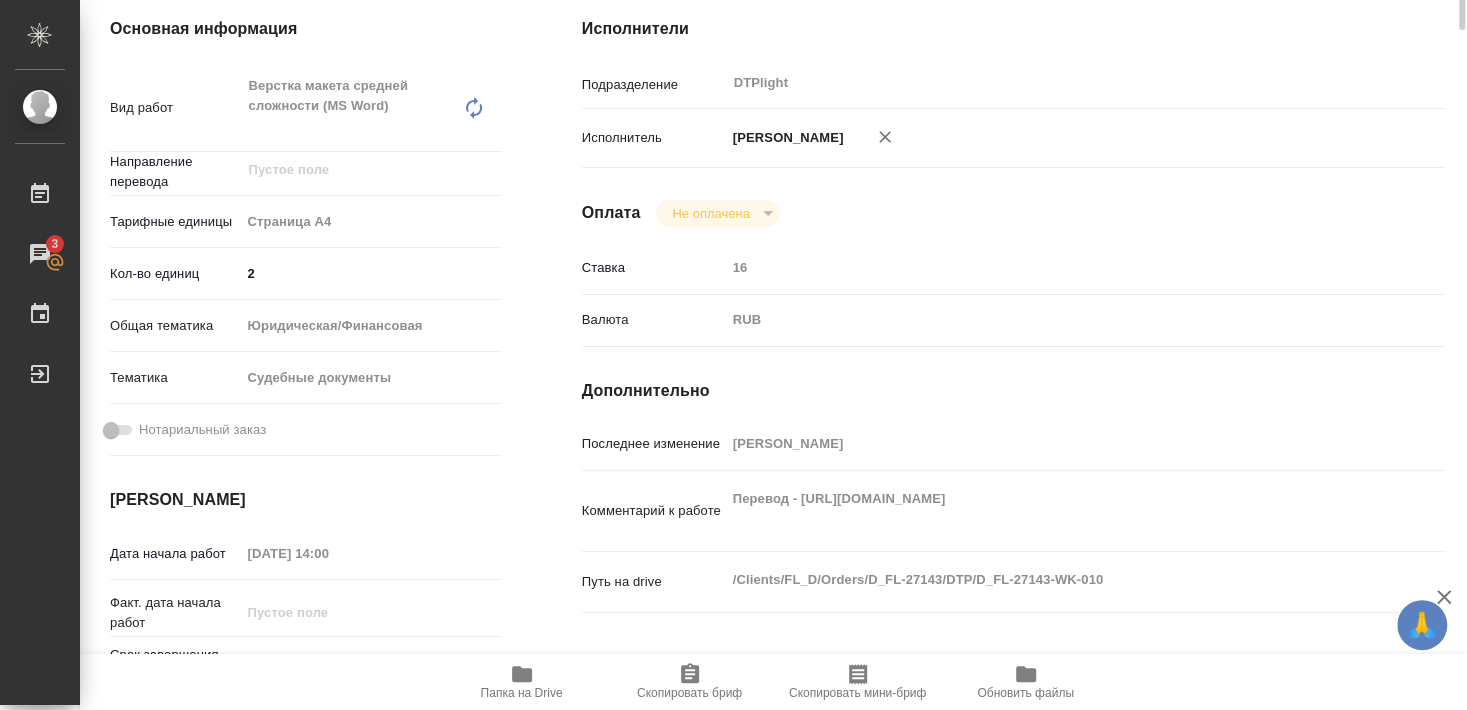 scroll, scrollTop: 0, scrollLeft: 0, axis: both 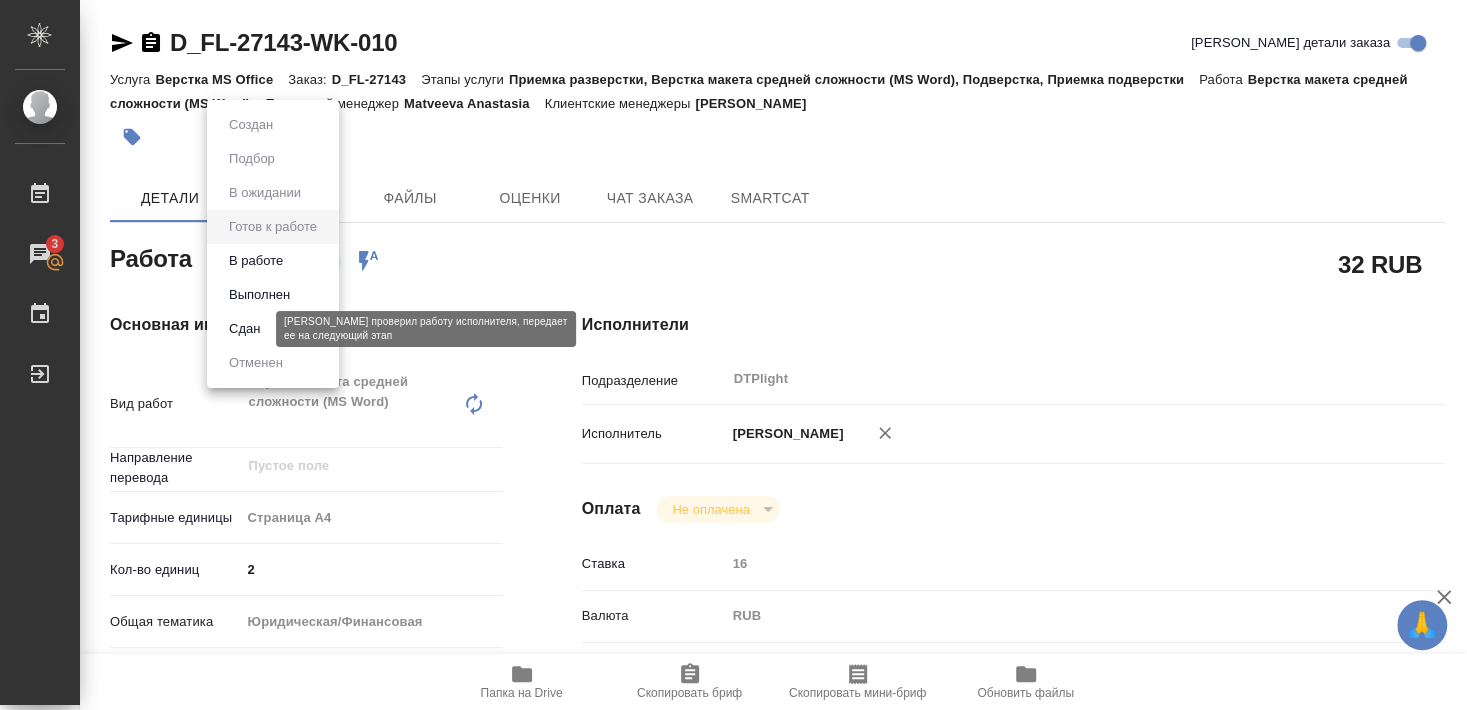 click on "Сдан" at bounding box center [244, 329] 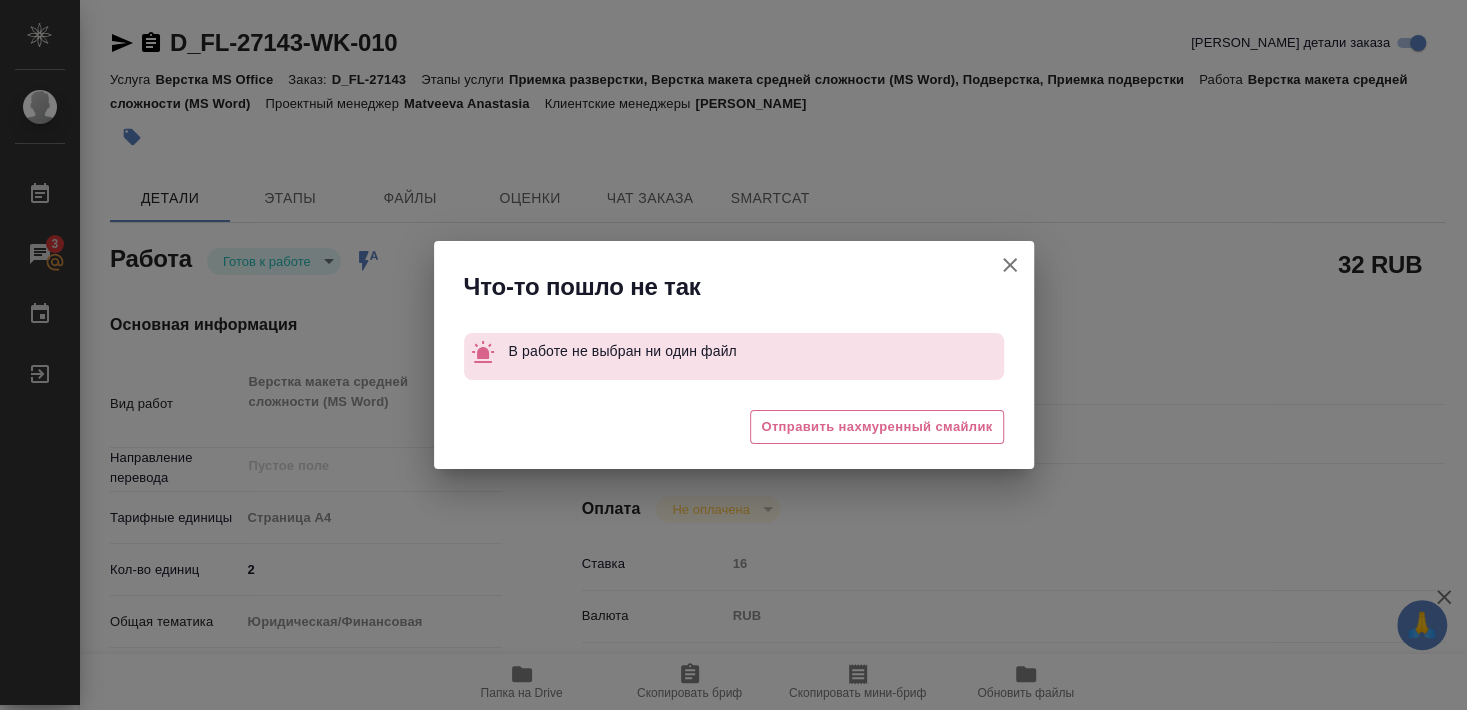 type on "x" 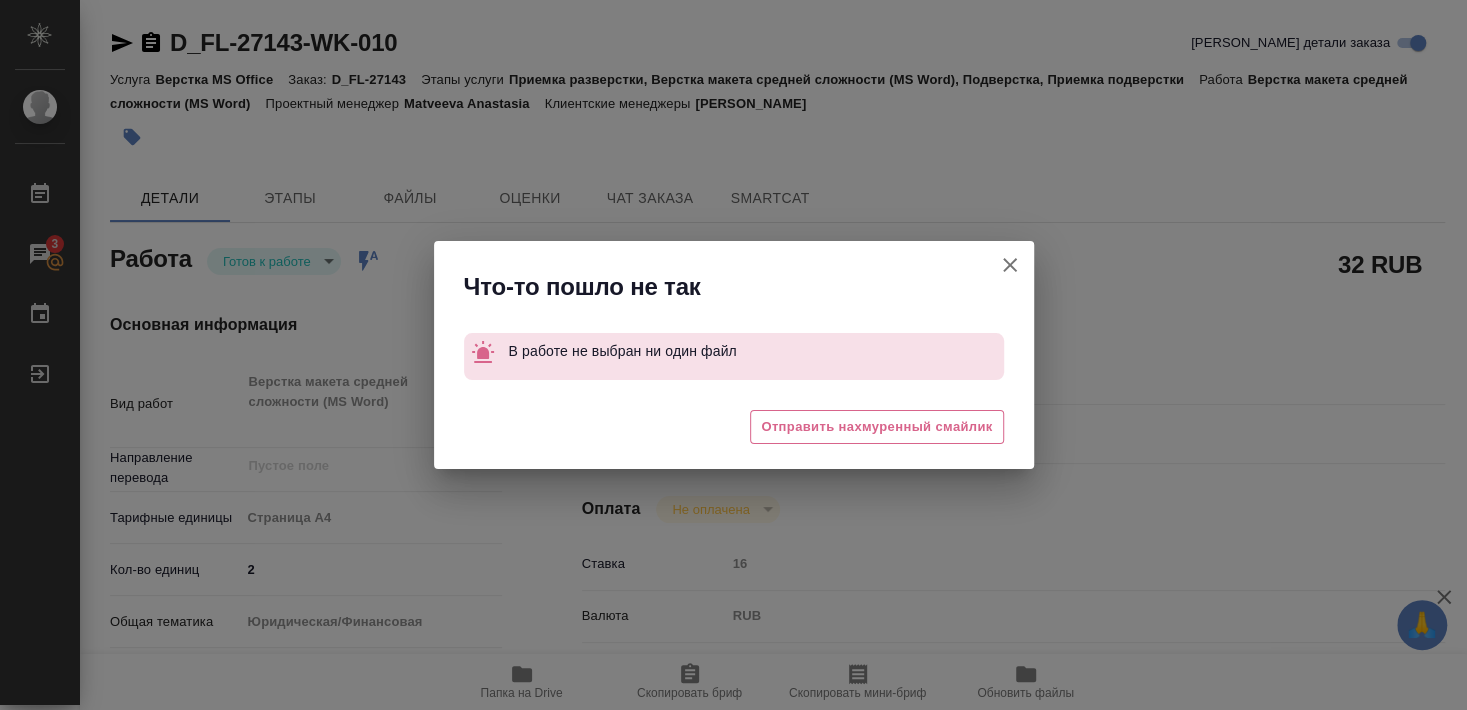 type on "x" 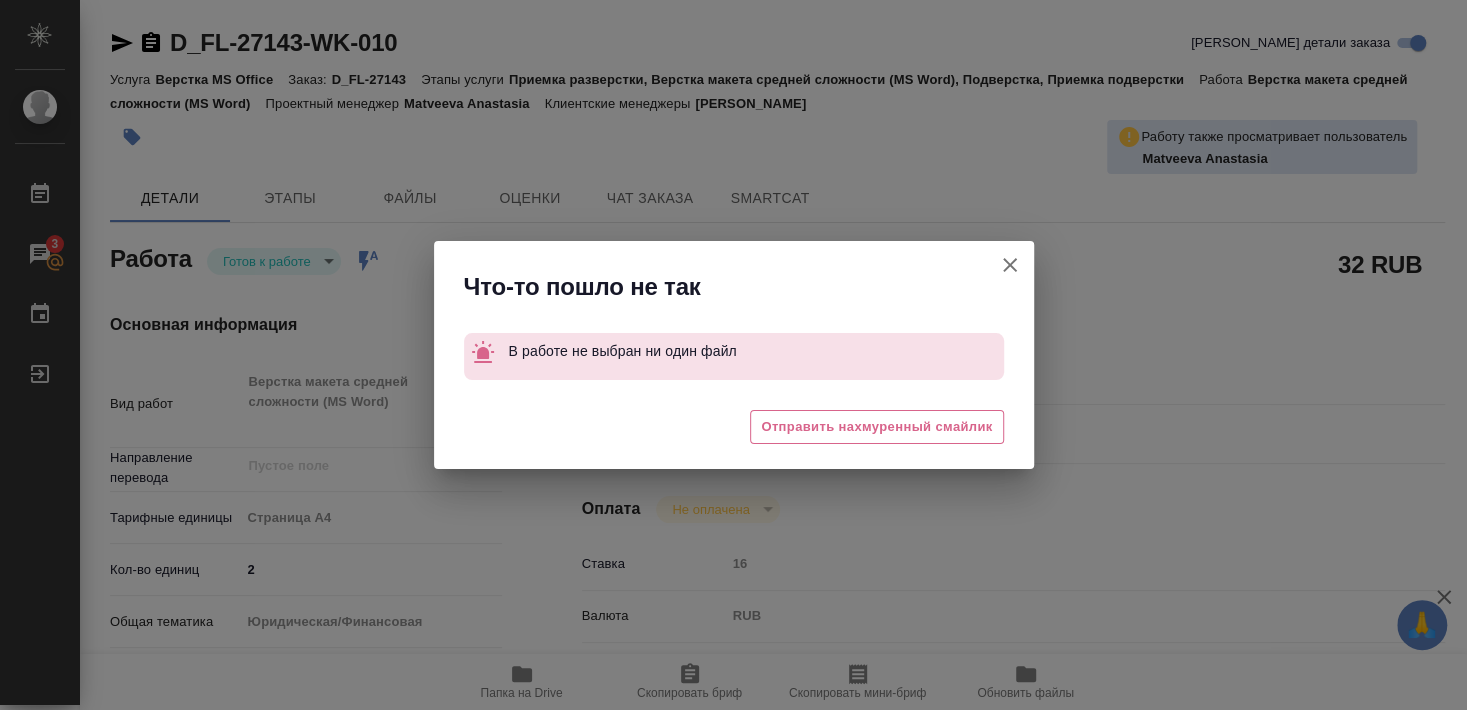 type on "x" 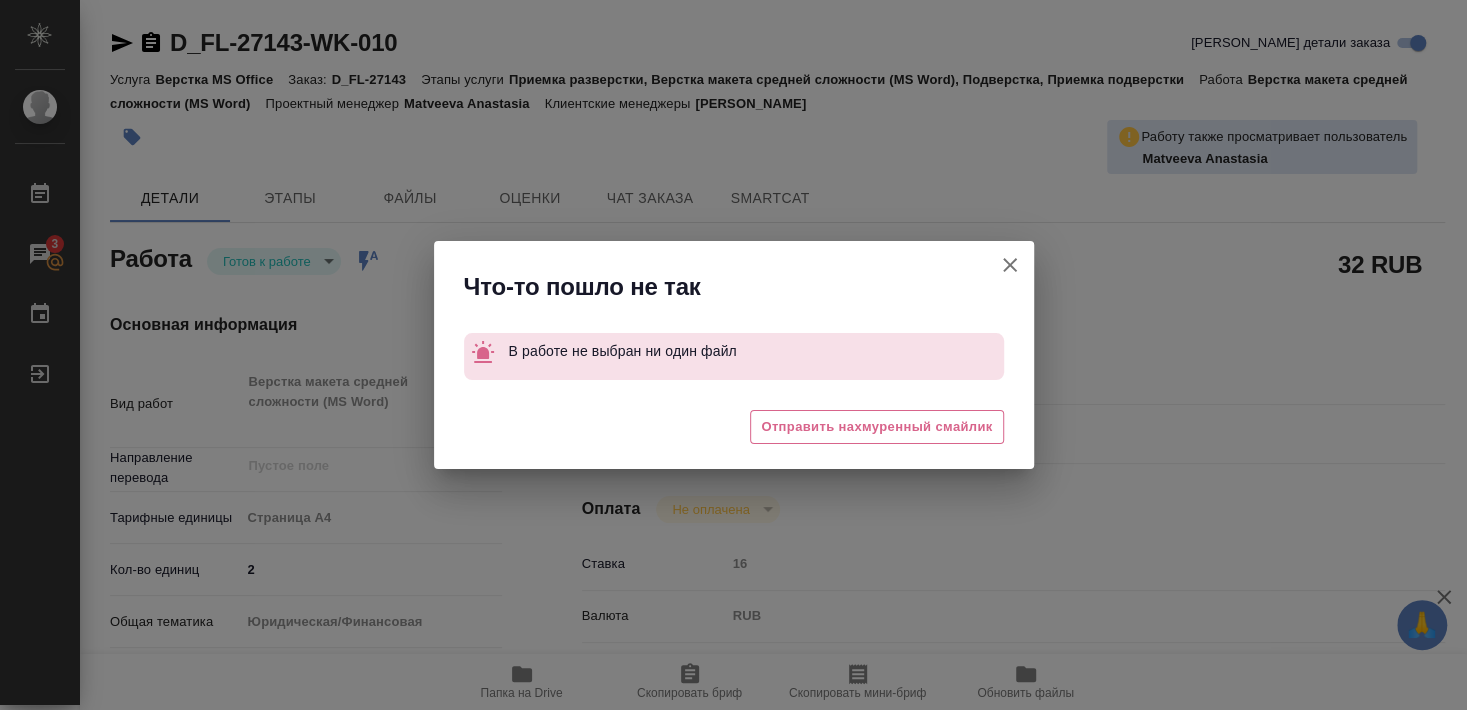 type on "x" 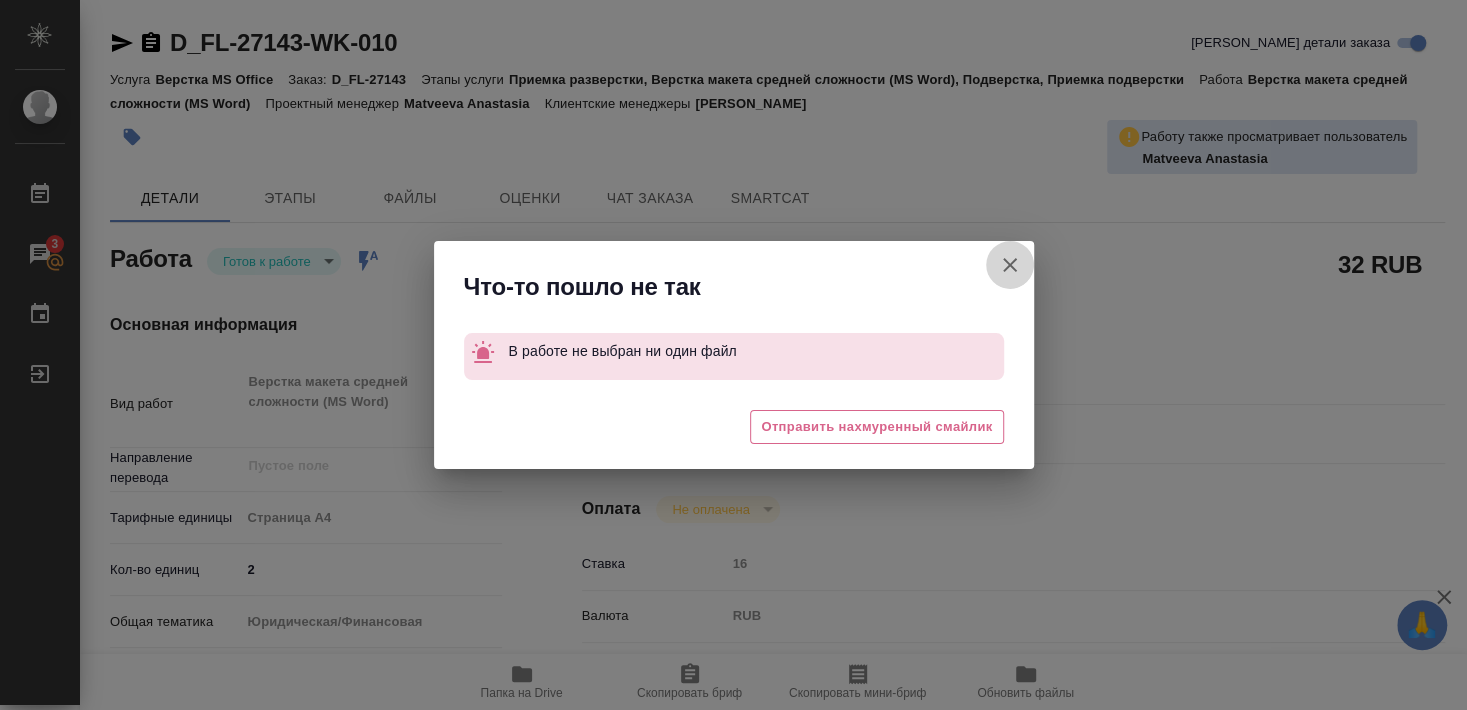 click 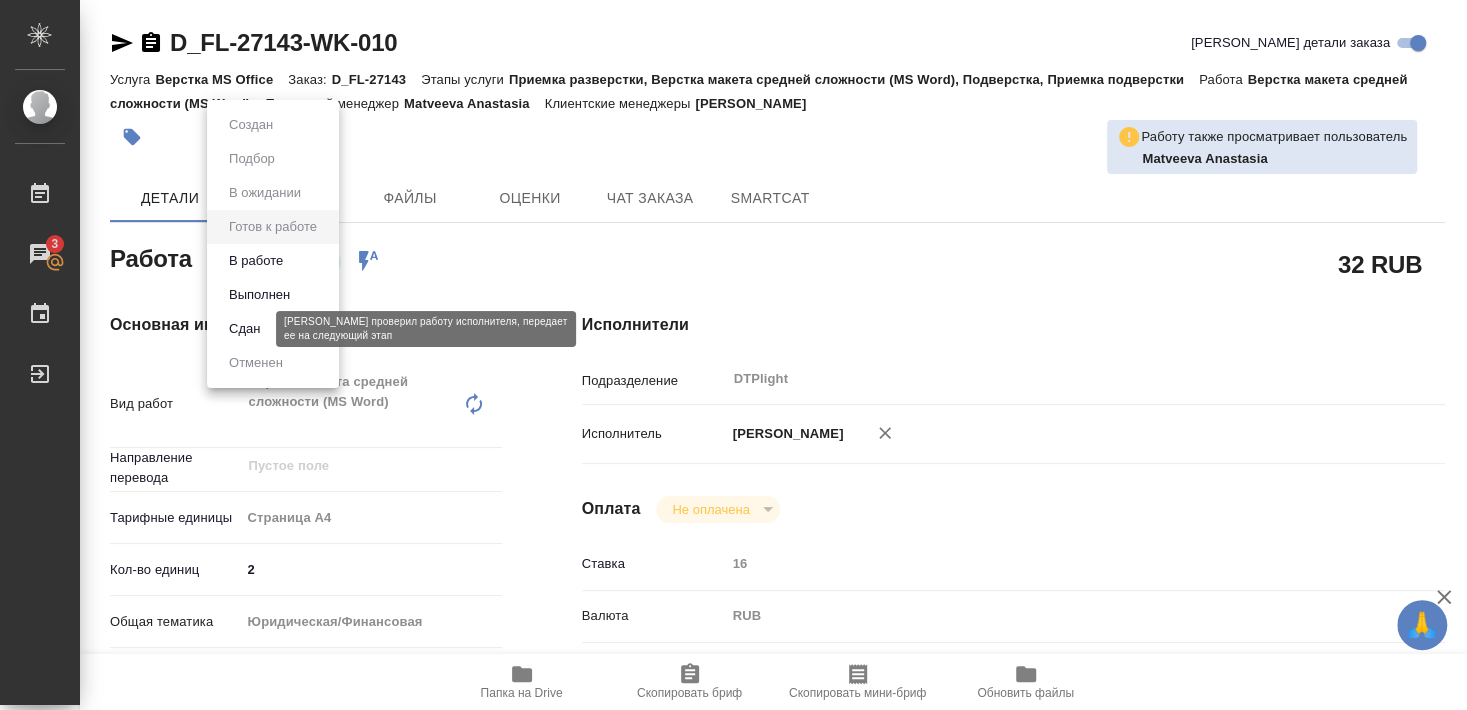click on "Сдан" at bounding box center [244, 329] 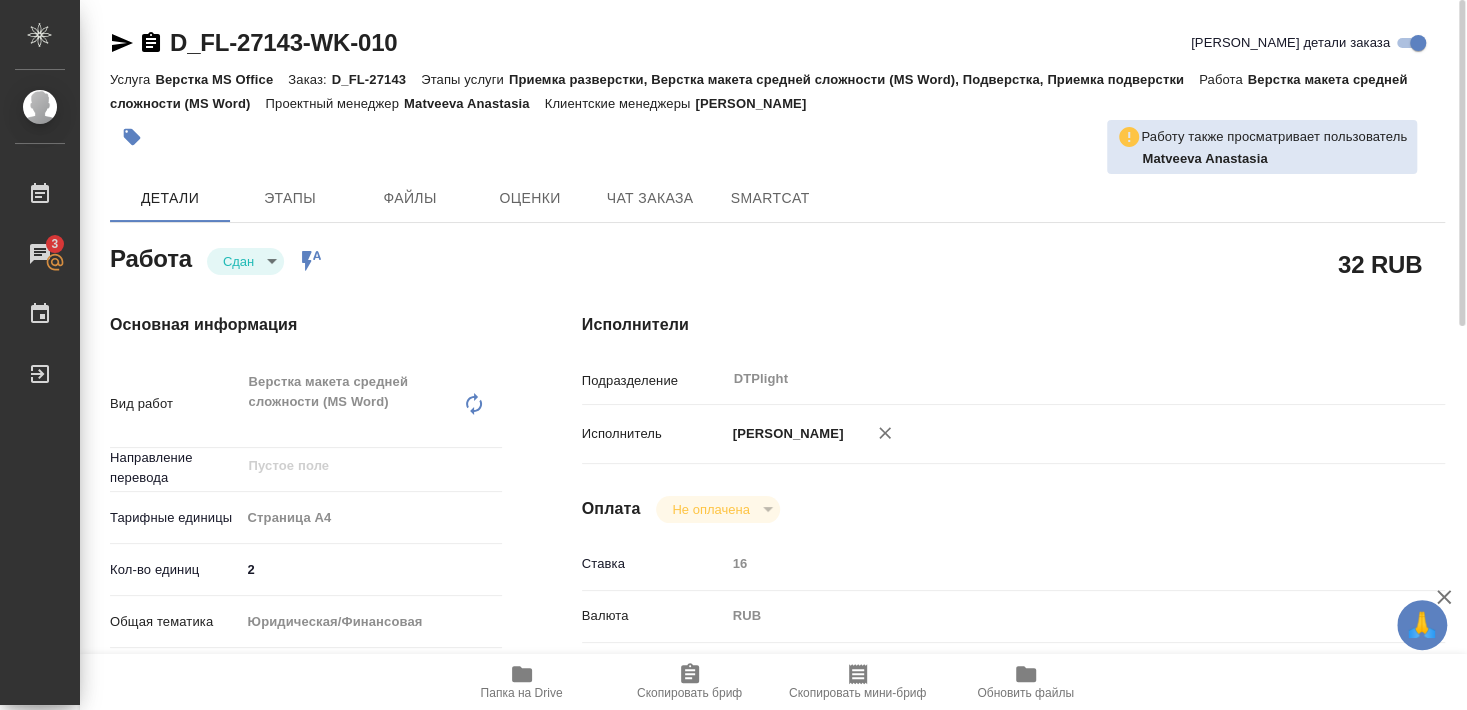 type on "x" 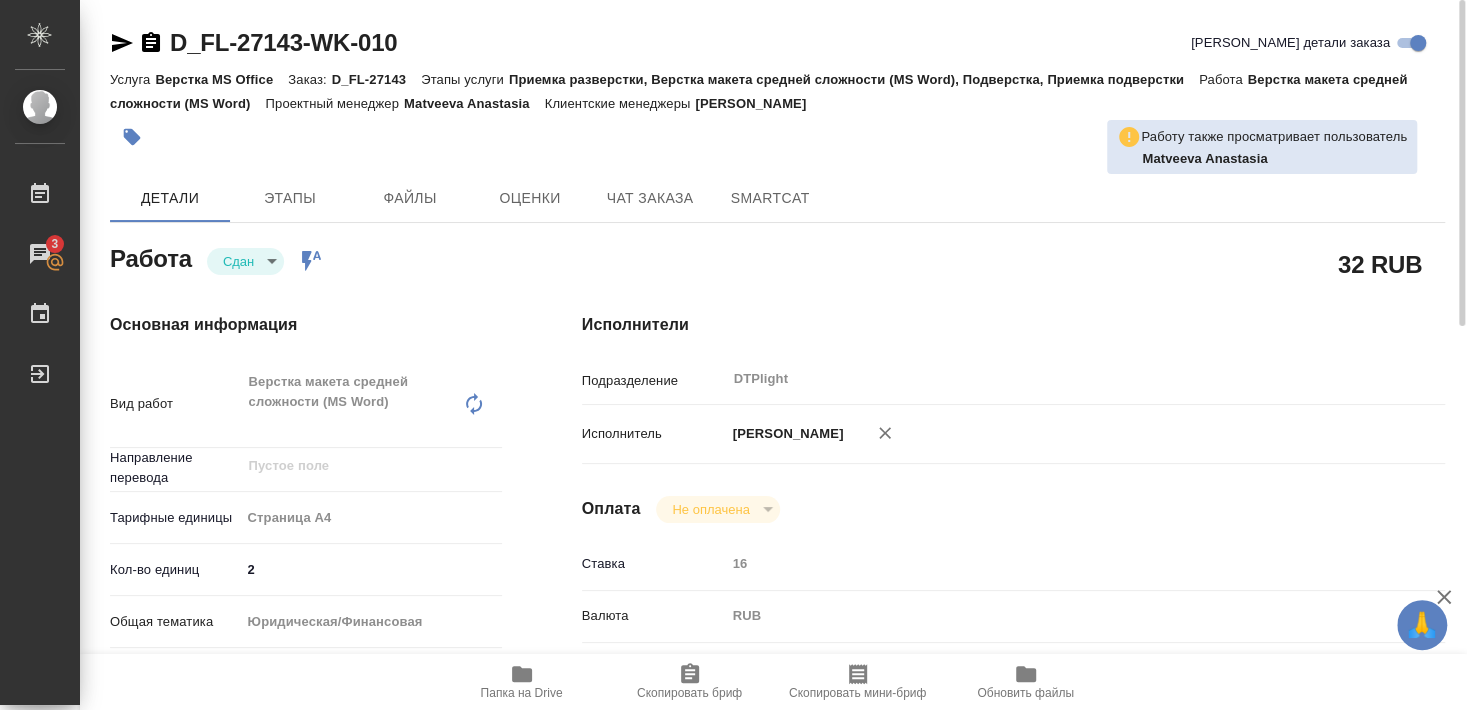 type on "x" 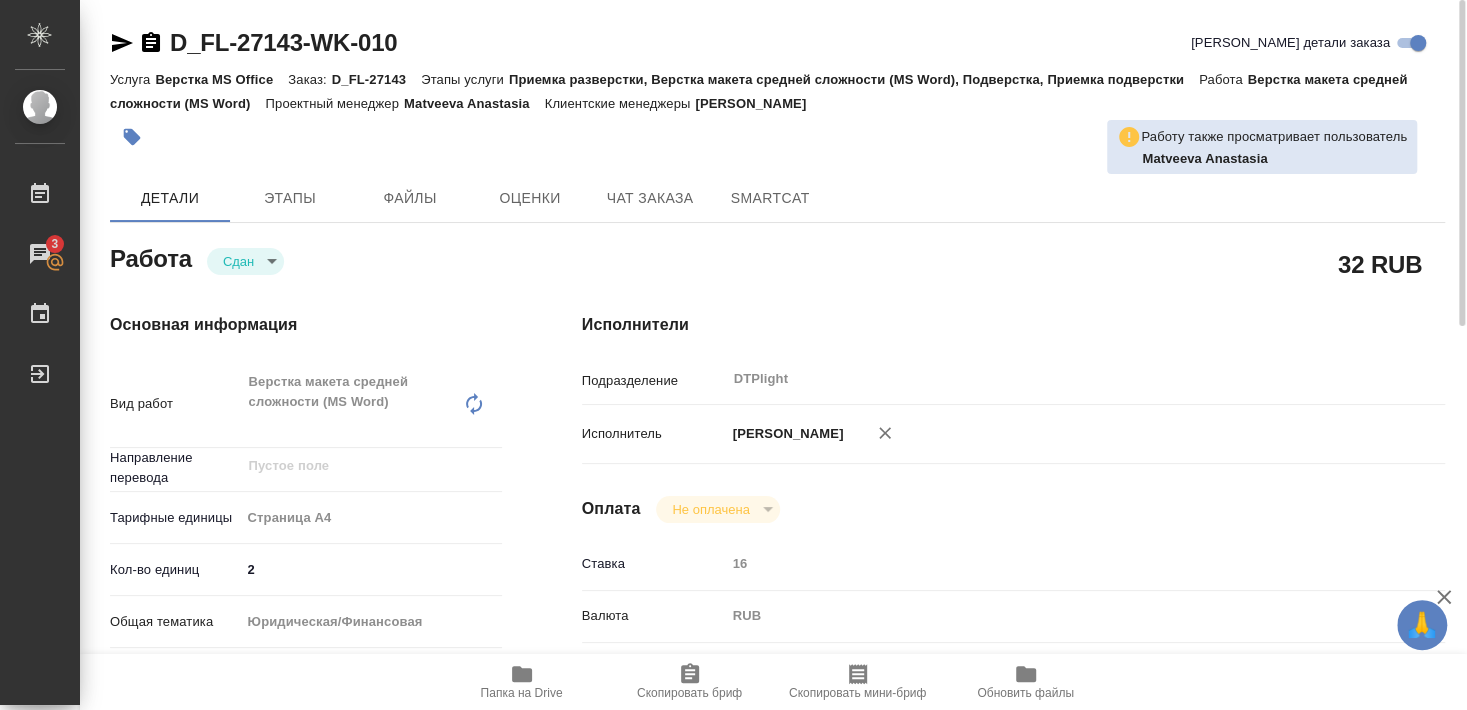 type on "x" 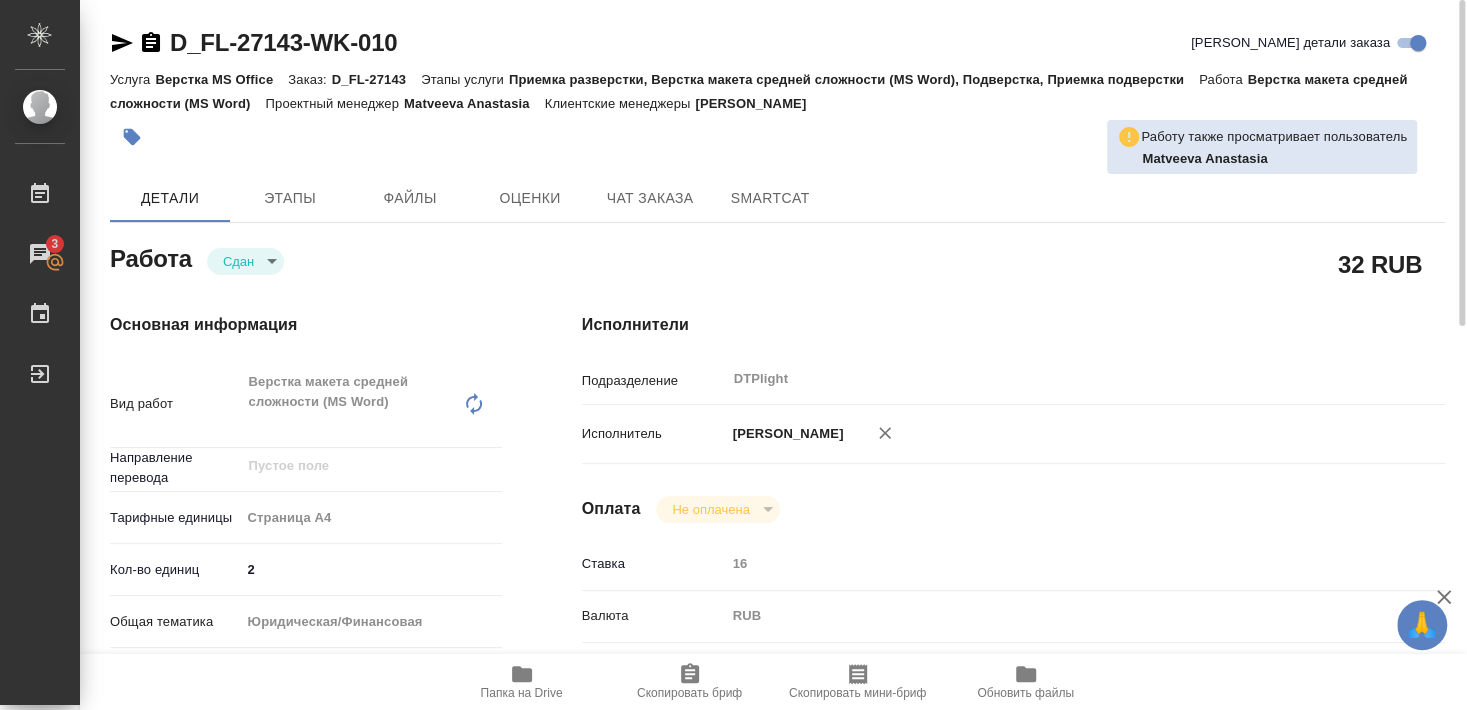 type on "x" 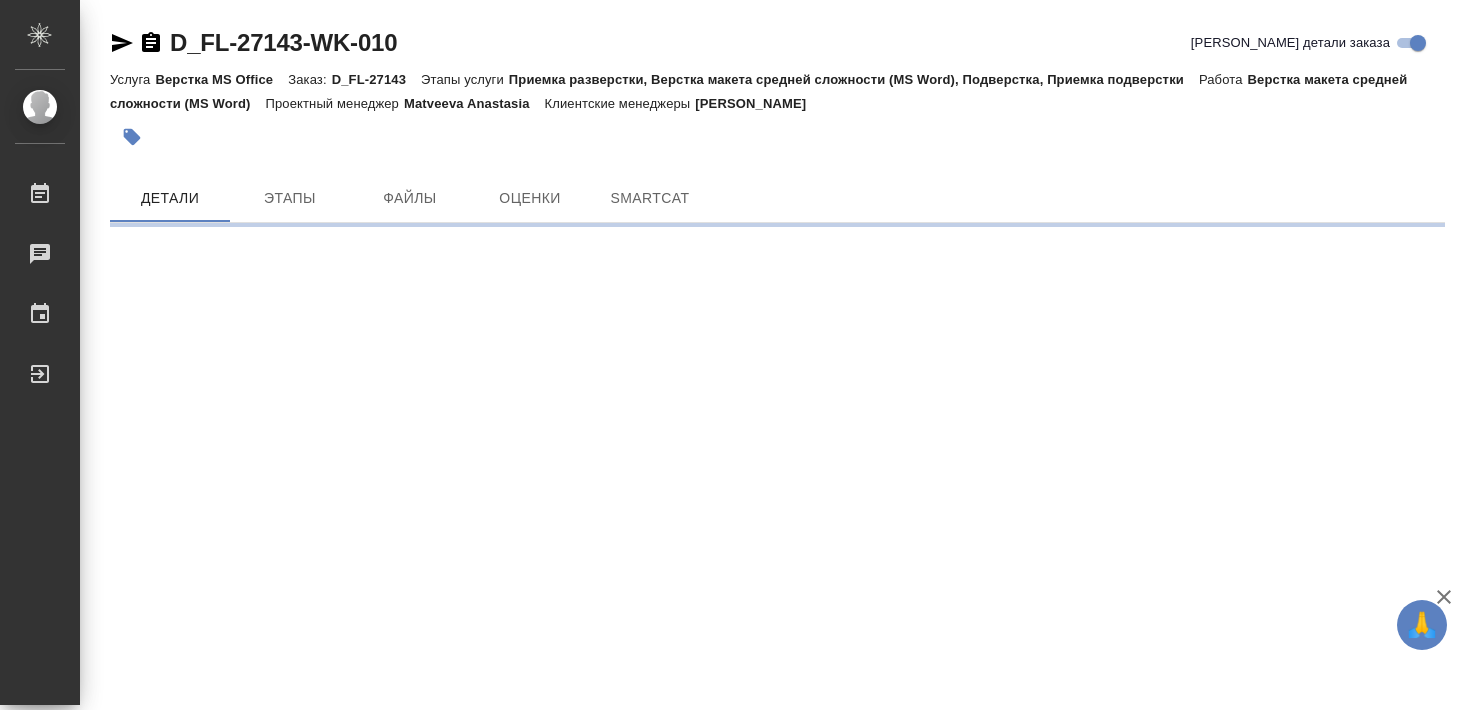scroll, scrollTop: 0, scrollLeft: 0, axis: both 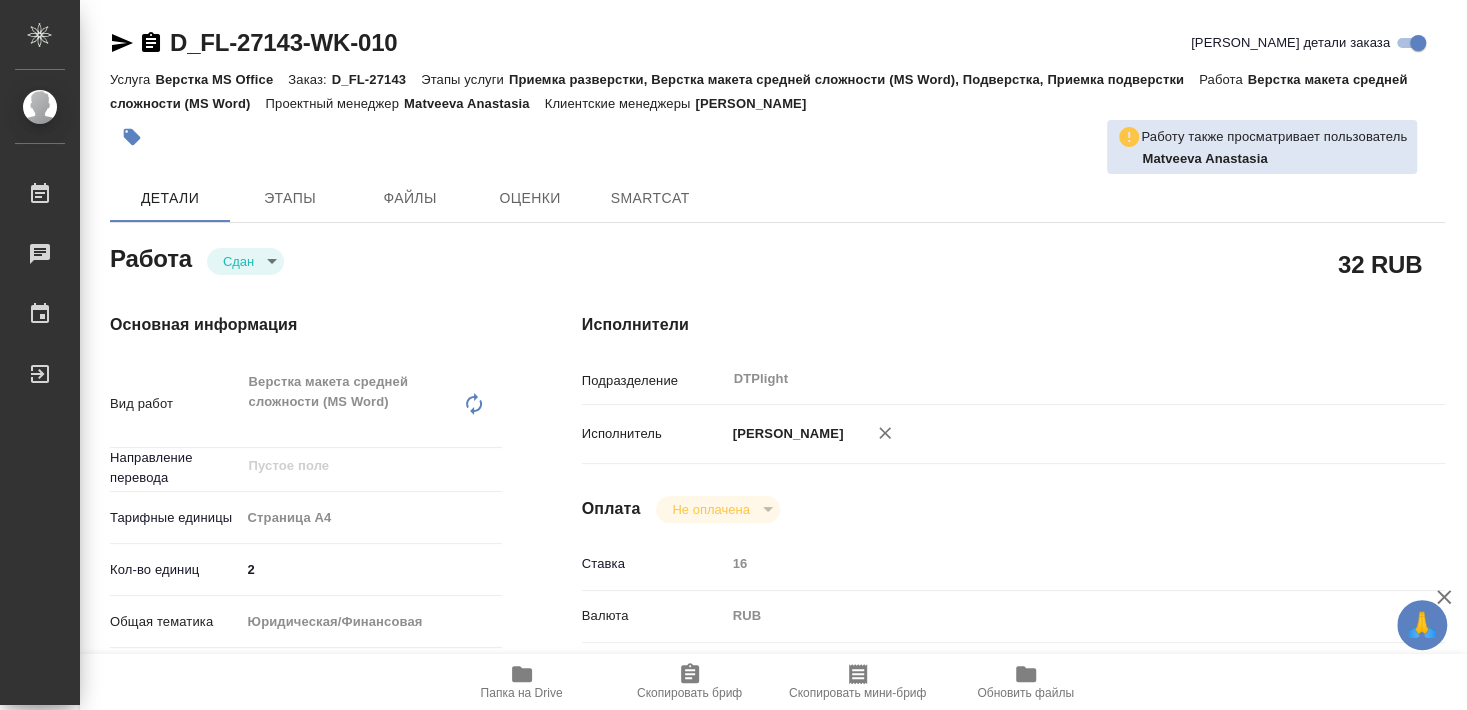 type on "x" 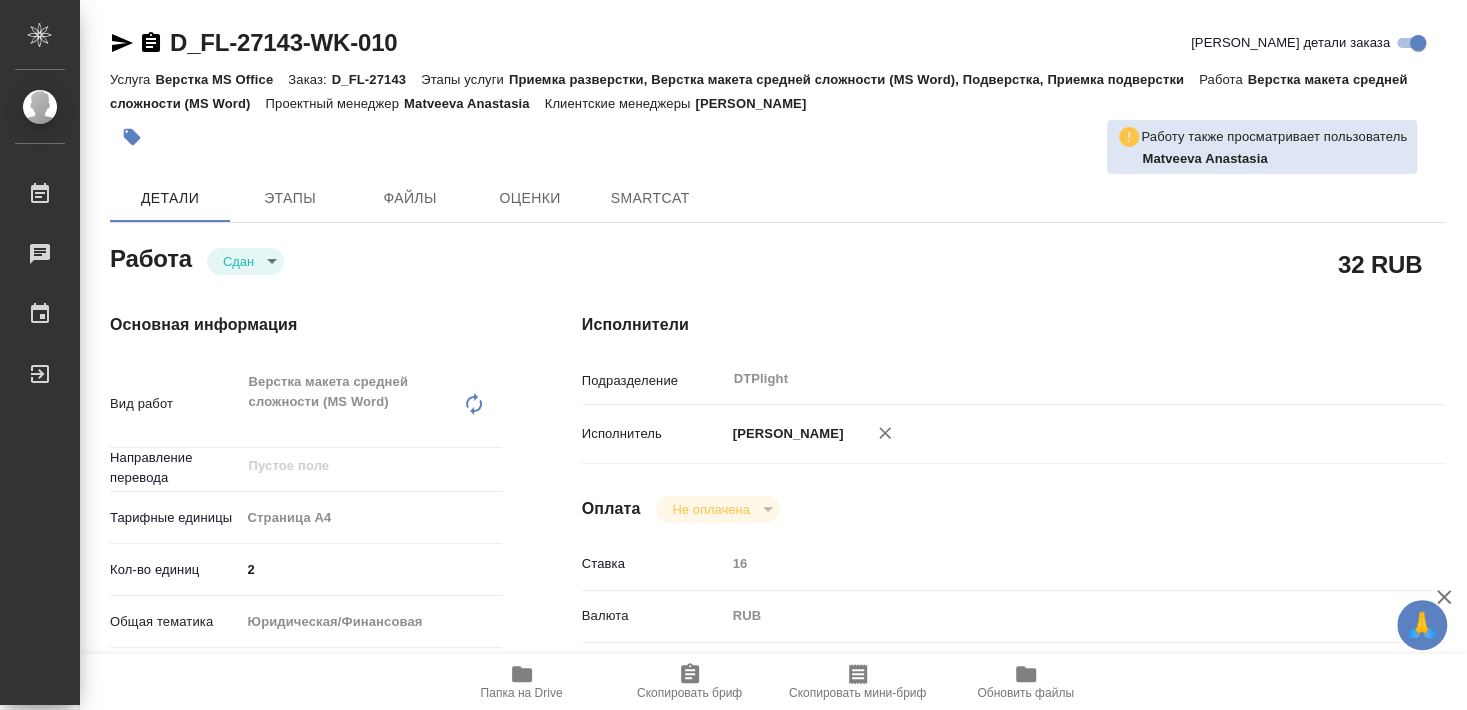 type on "x" 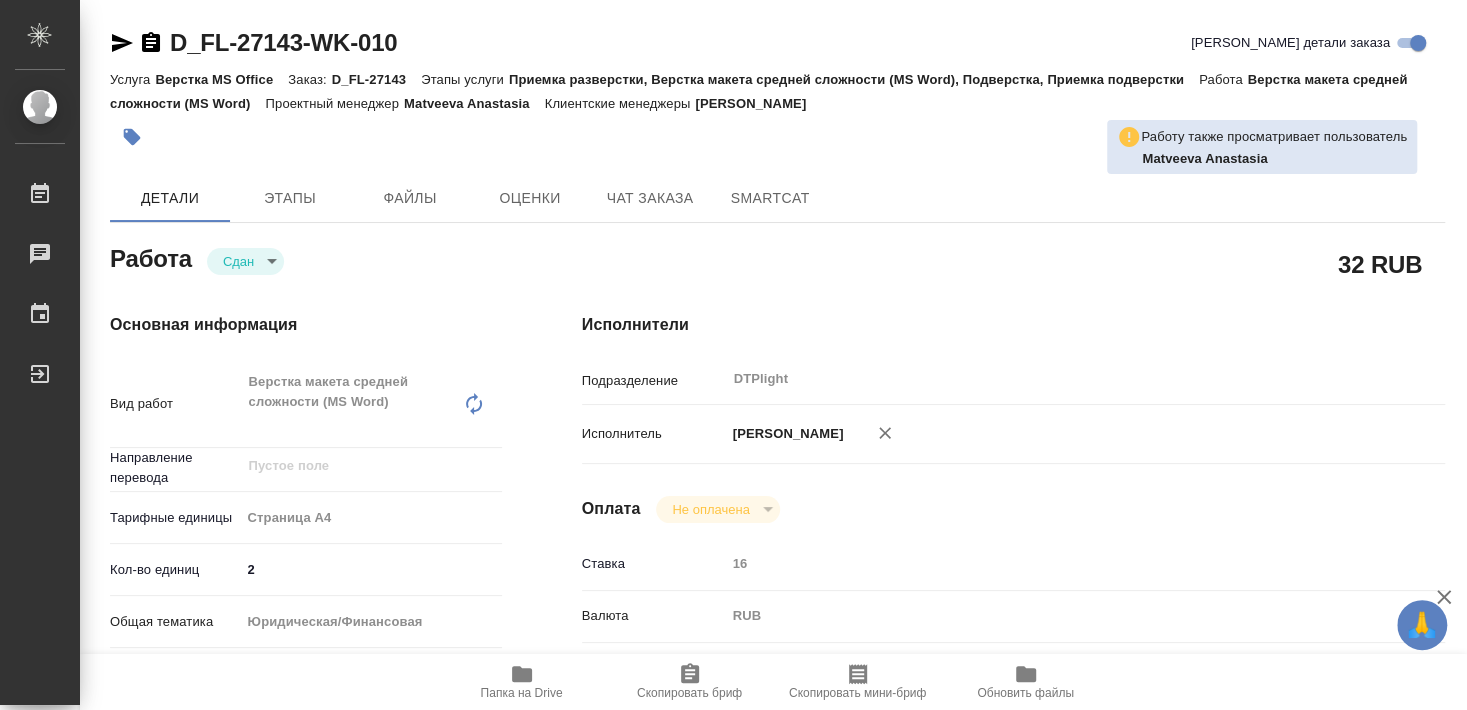 type on "x" 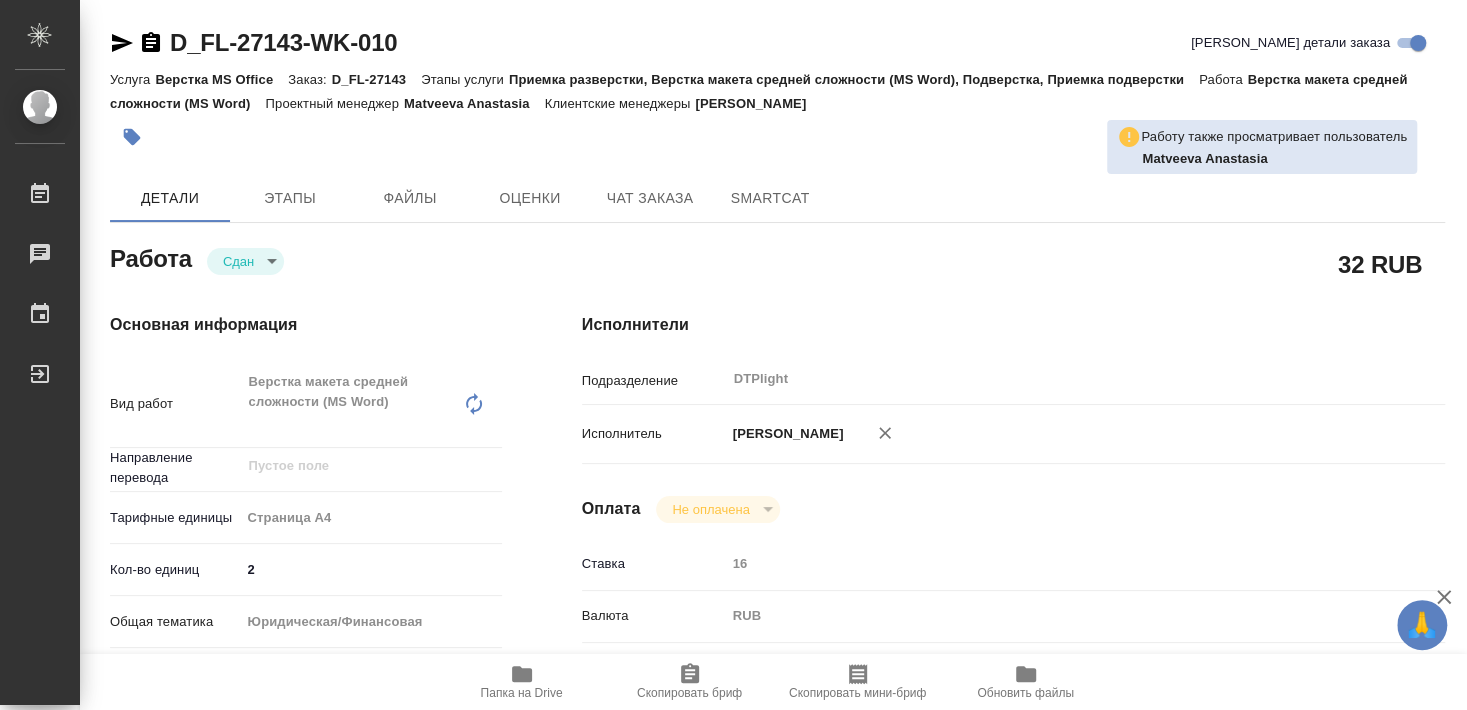 type on "x" 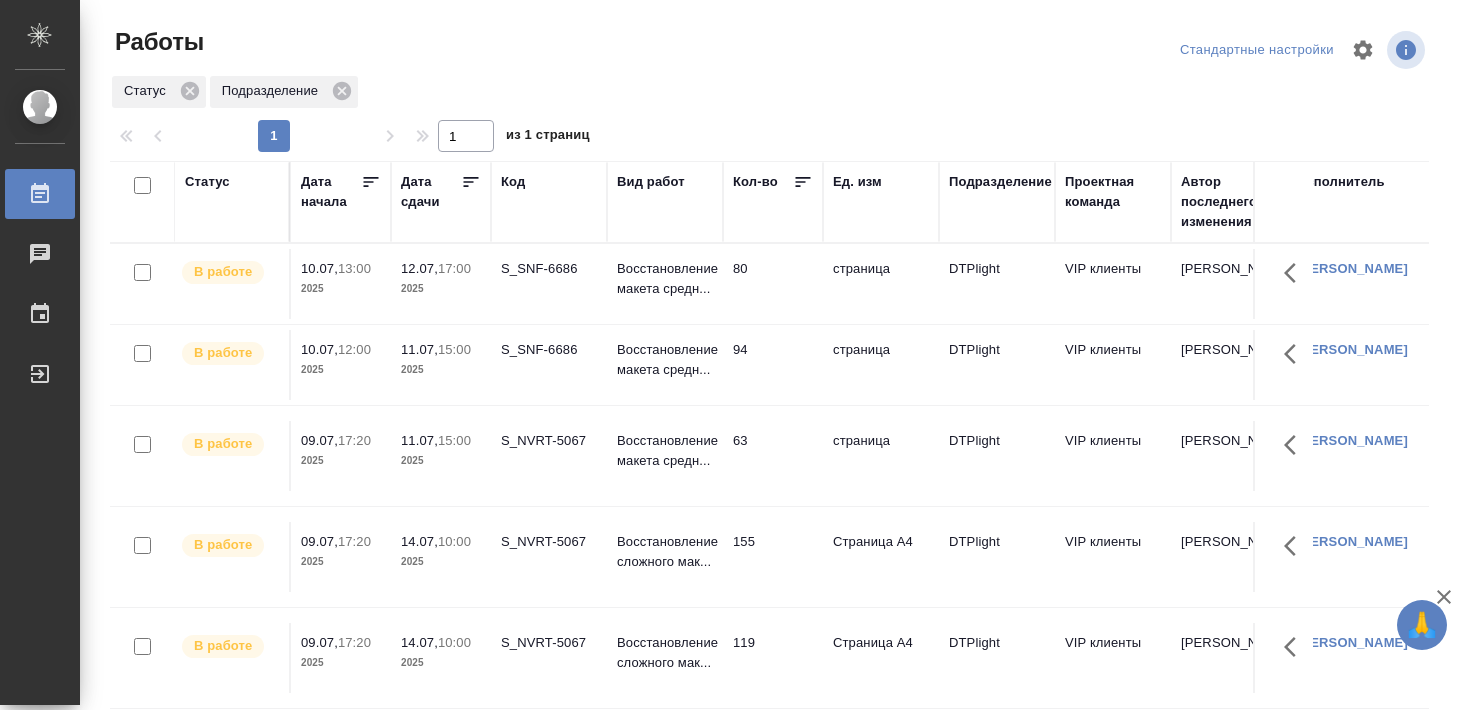 scroll, scrollTop: 0, scrollLeft: 0, axis: both 